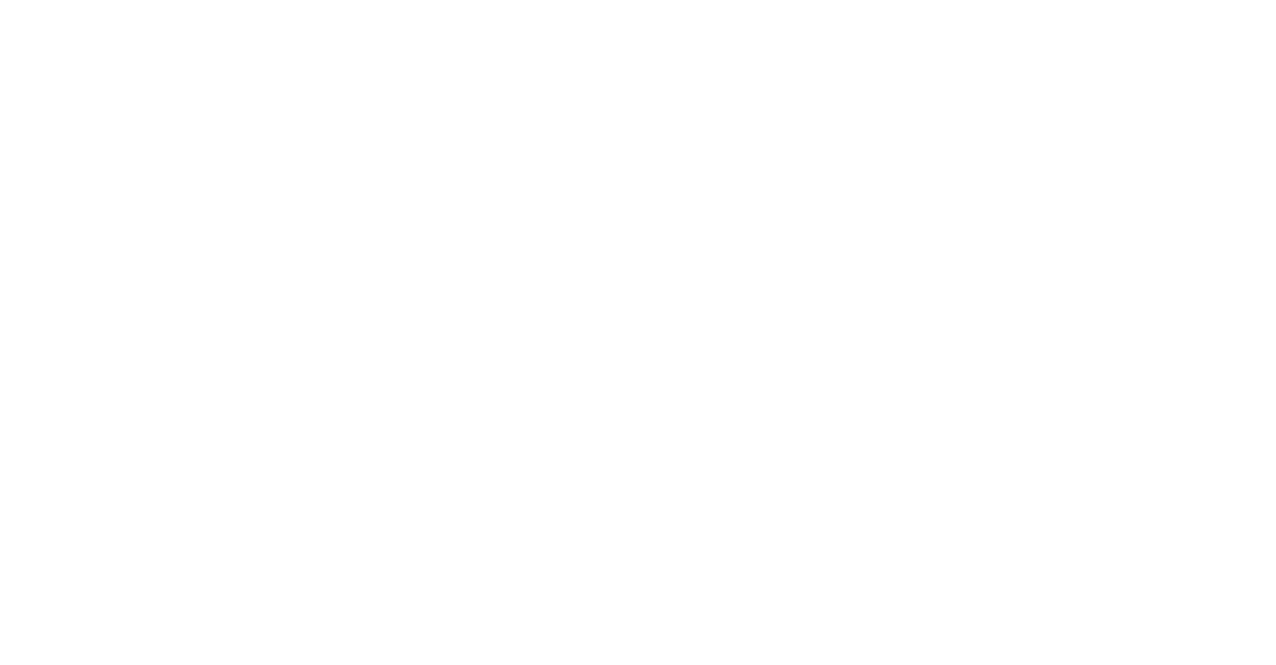 scroll, scrollTop: 0, scrollLeft: 0, axis: both 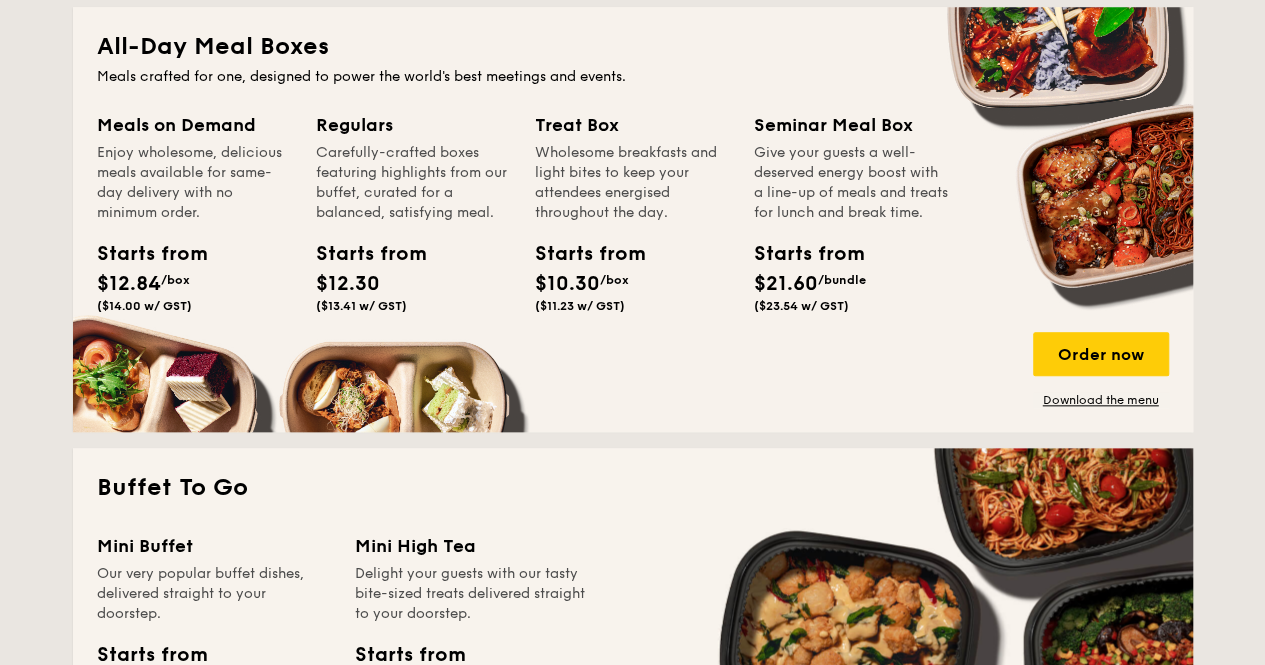 click on "Order now" at bounding box center (1101, 354) 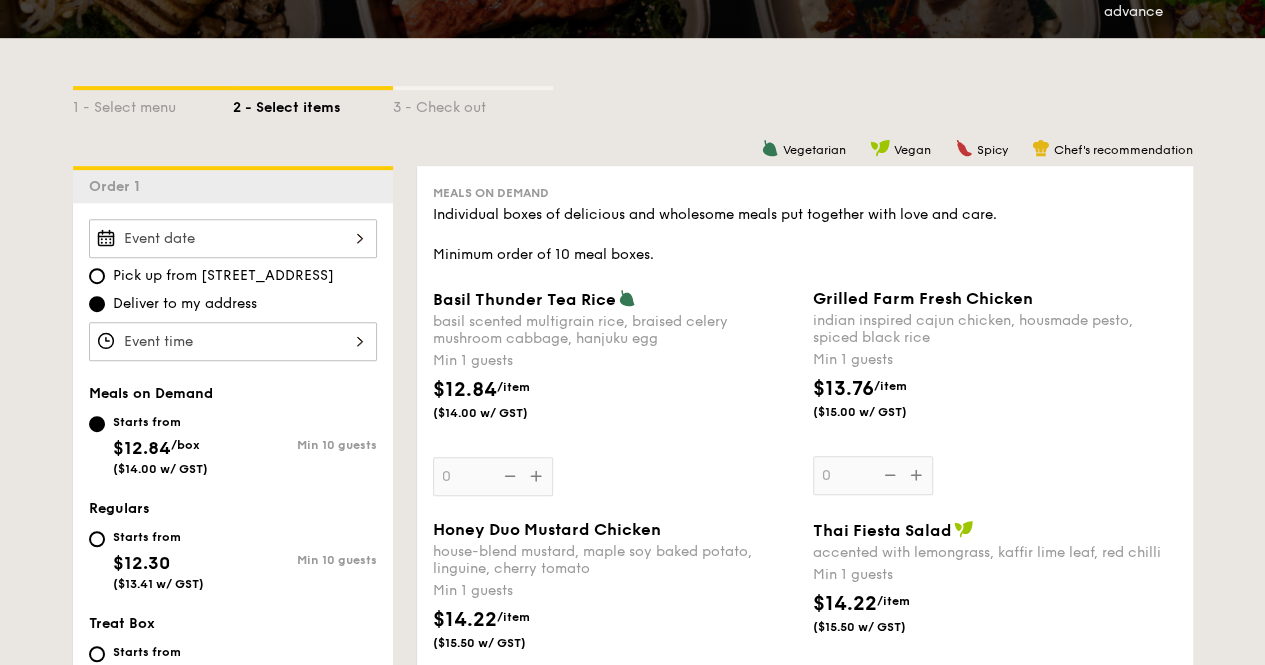 scroll, scrollTop: 400, scrollLeft: 0, axis: vertical 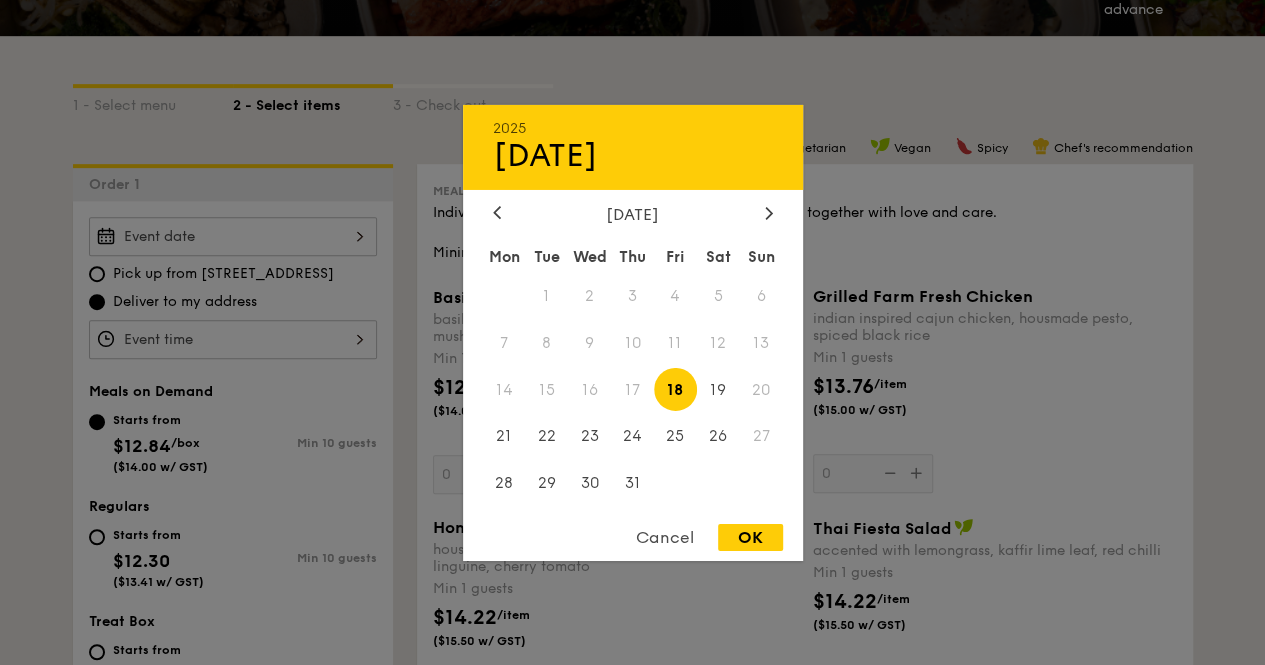 click on "2025   [DATE] [DATE] Tue Wed Thu Fri Sat Sun   1 2 3 4 5 6 7 8 9 10 11 12 13 14 15 16 17 18 19 20 21 22 23 24 25 26 27 28 29 30 31     Cancel   OK" at bounding box center (233, 236) 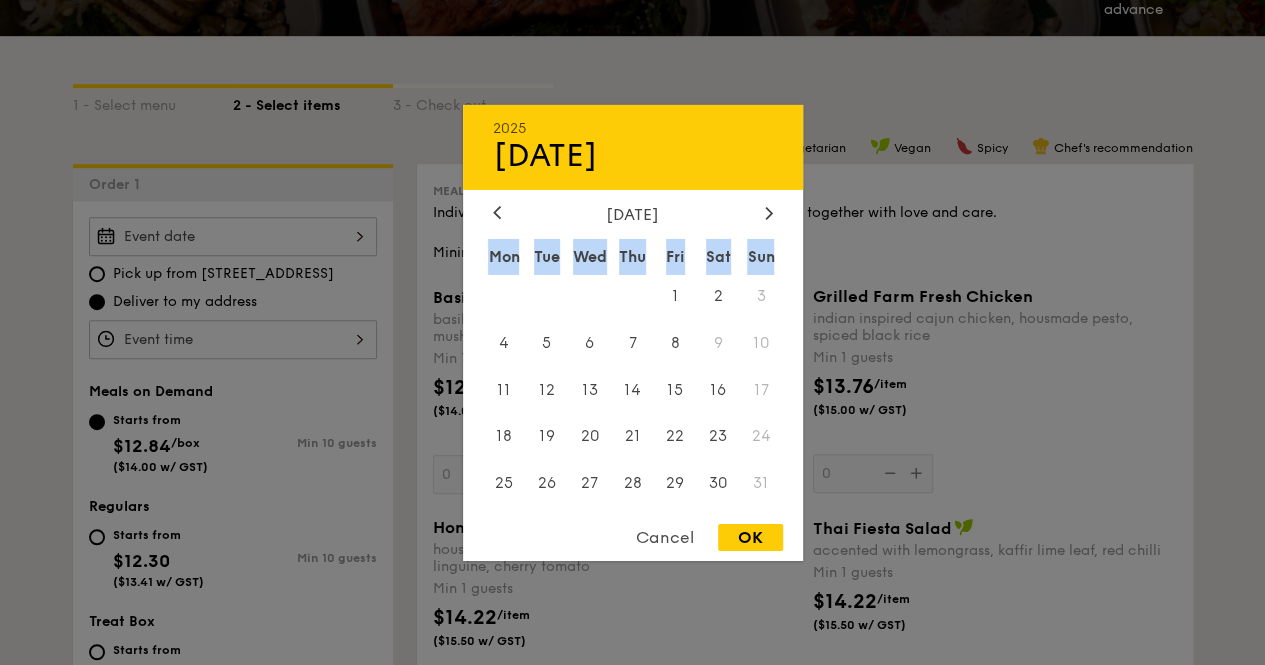 click 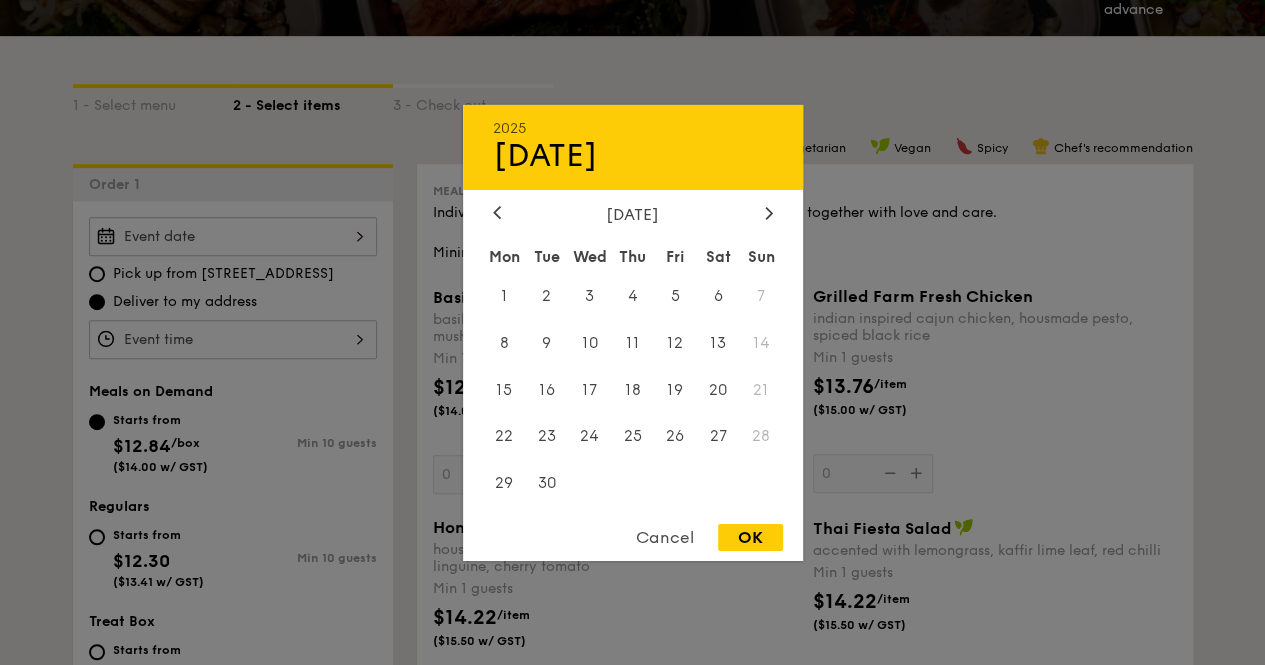 click on "8" at bounding box center [504, 342] 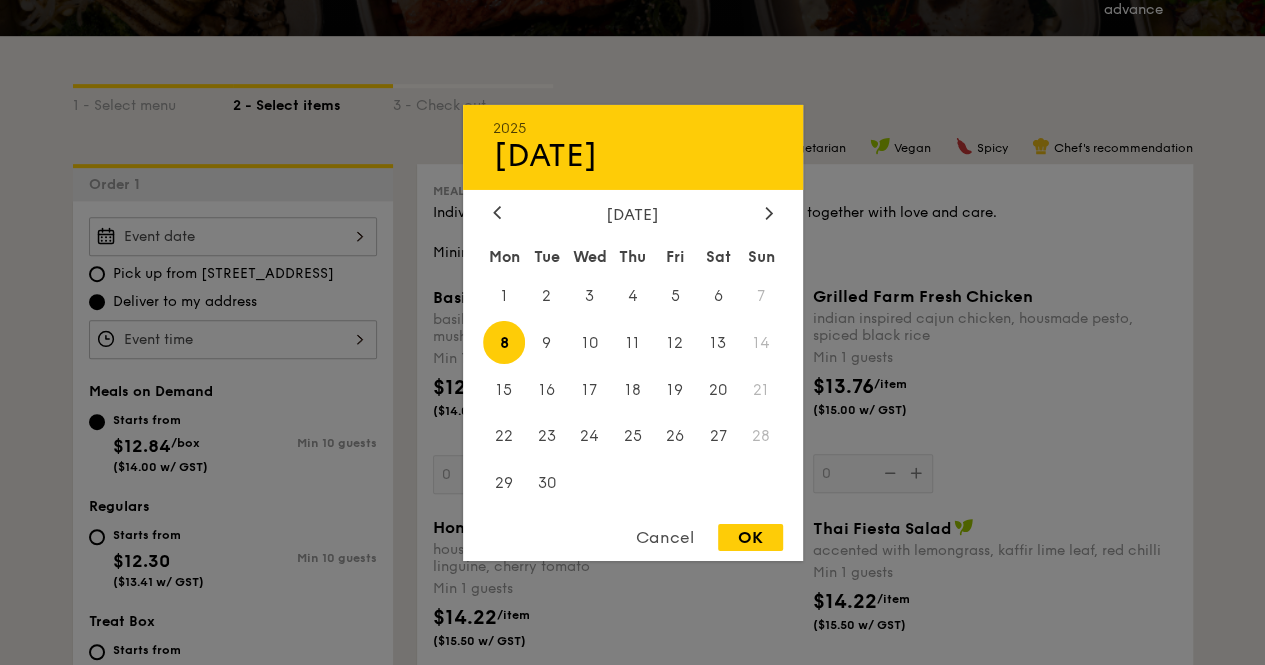 click on "9" at bounding box center (546, 342) 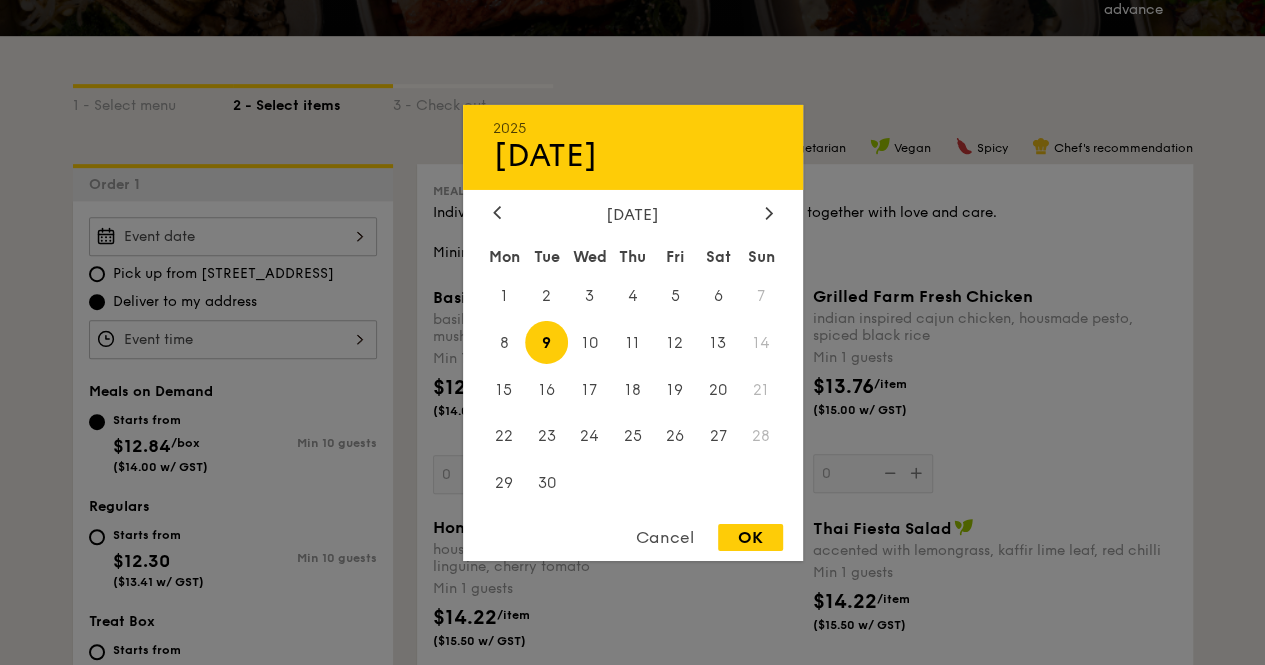 click on "8" at bounding box center [504, 342] 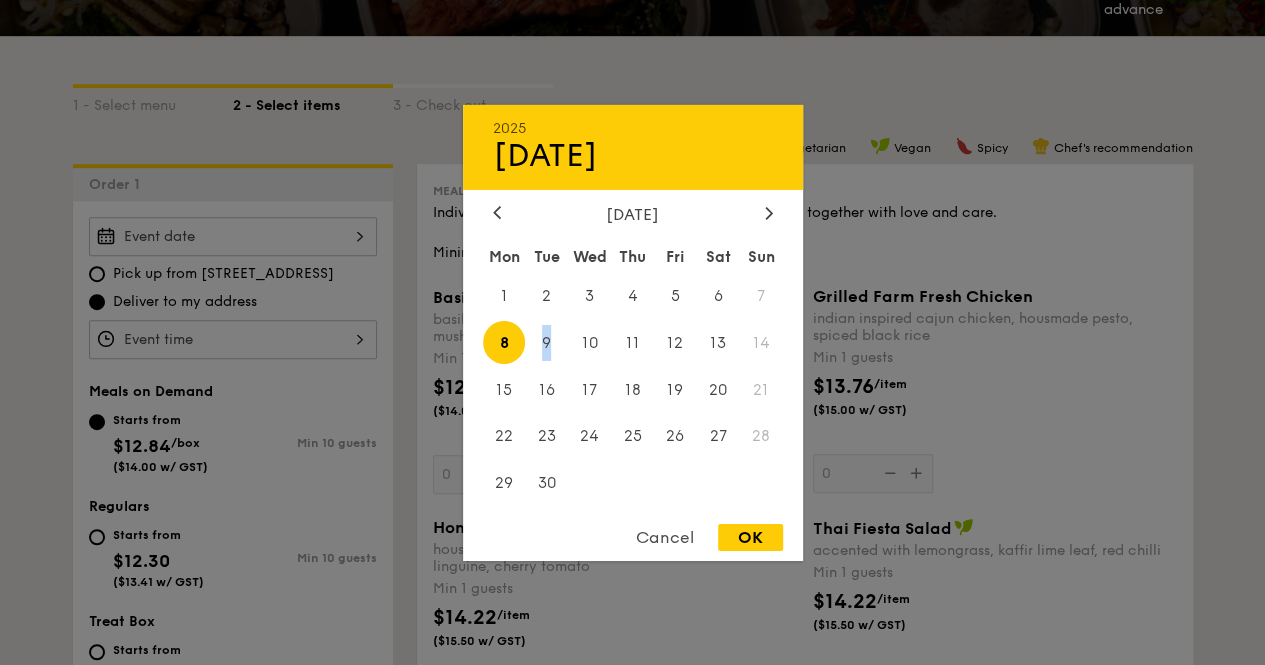 click on "9" at bounding box center (546, 342) 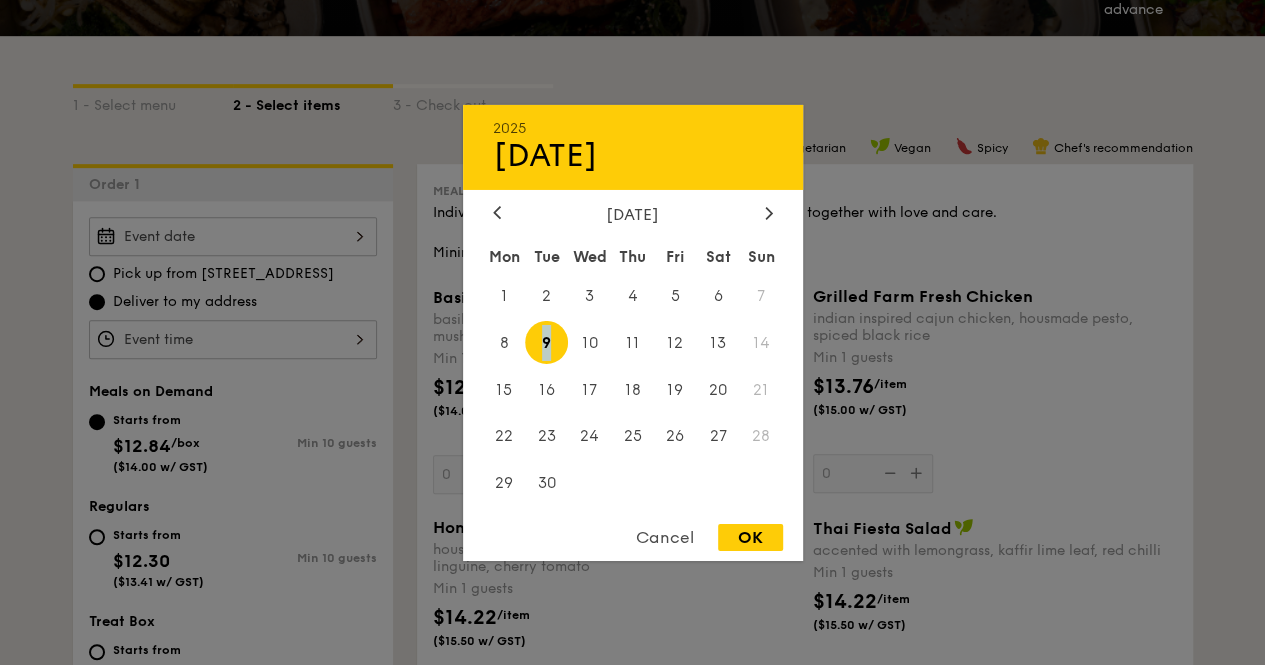 click on "8" at bounding box center (504, 342) 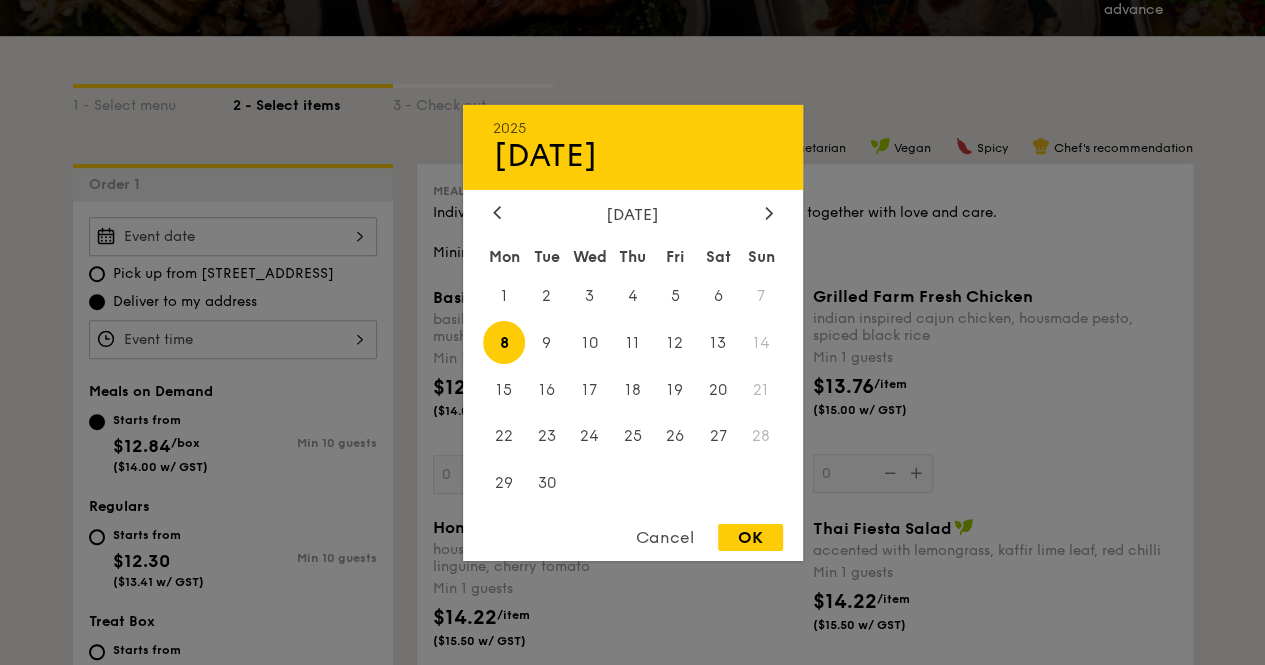 click on "OK" at bounding box center [750, 537] 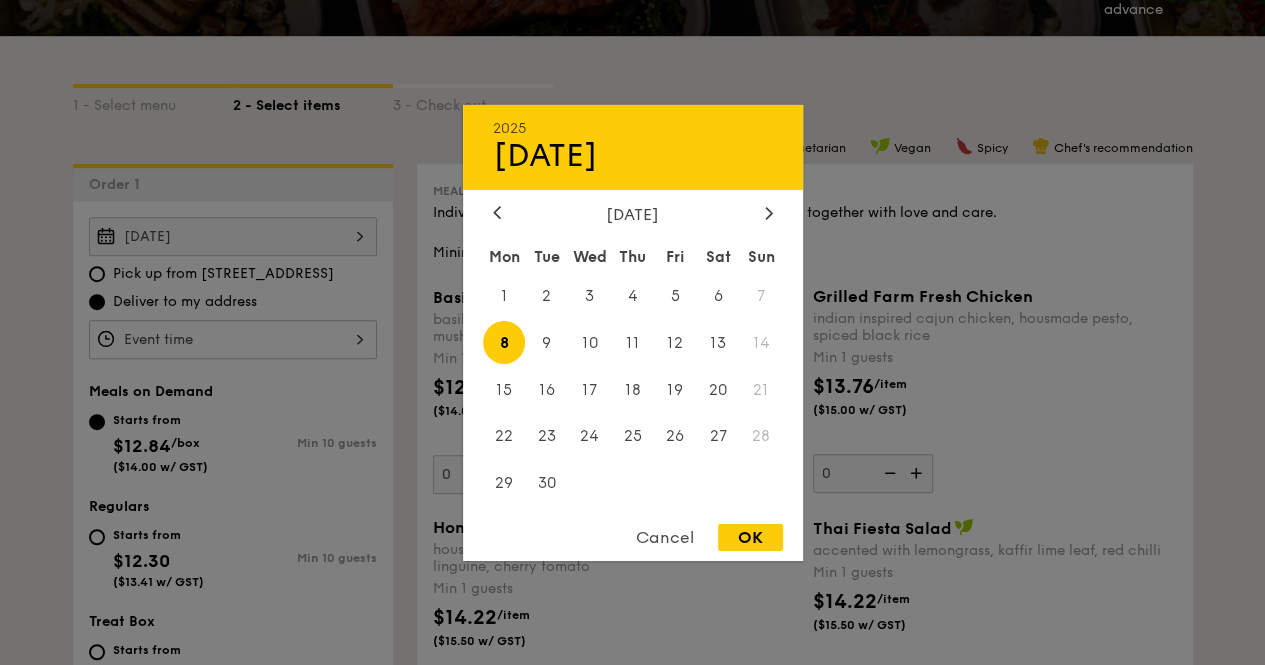 click on "Sep 08, 2025      2025   Sep 08       September 2025     Mon Tue Wed Thu Fri Sat Sun   1 2 3 4 5 6 7 8 9 10 11 12 13 14 15 16 17 18 19 20 21 22 23 24 25 26 27 28 29 30     Cancel   OK" at bounding box center (233, 236) 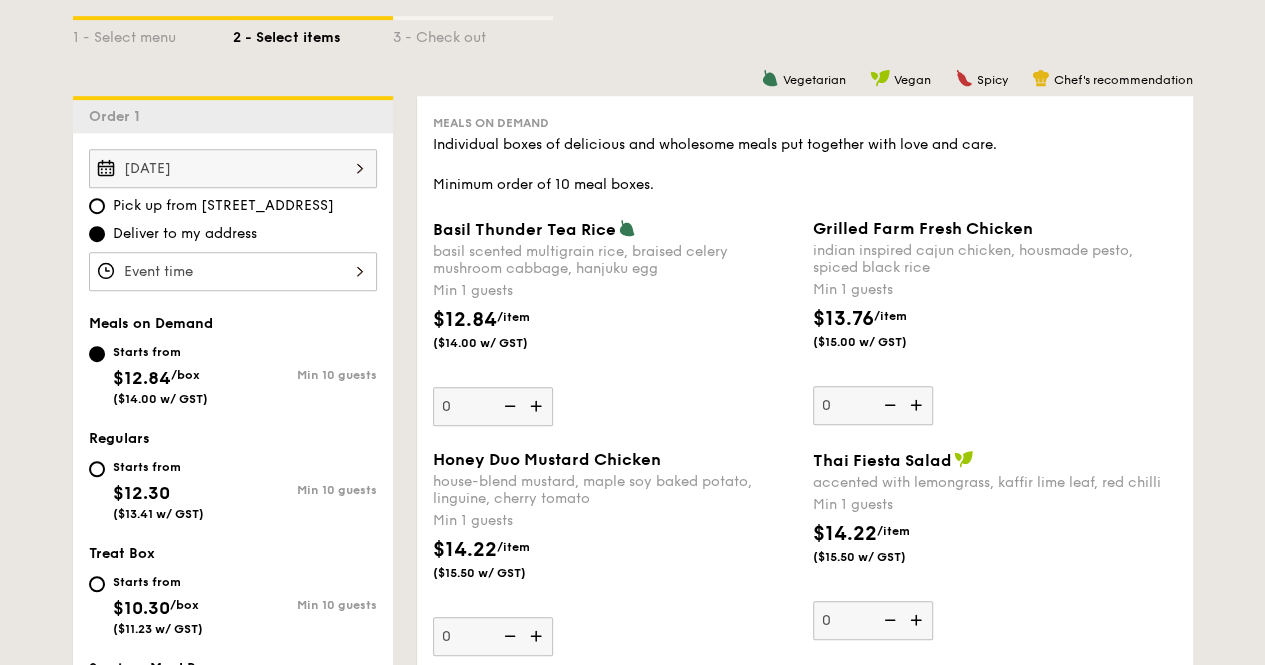 scroll, scrollTop: 500, scrollLeft: 0, axis: vertical 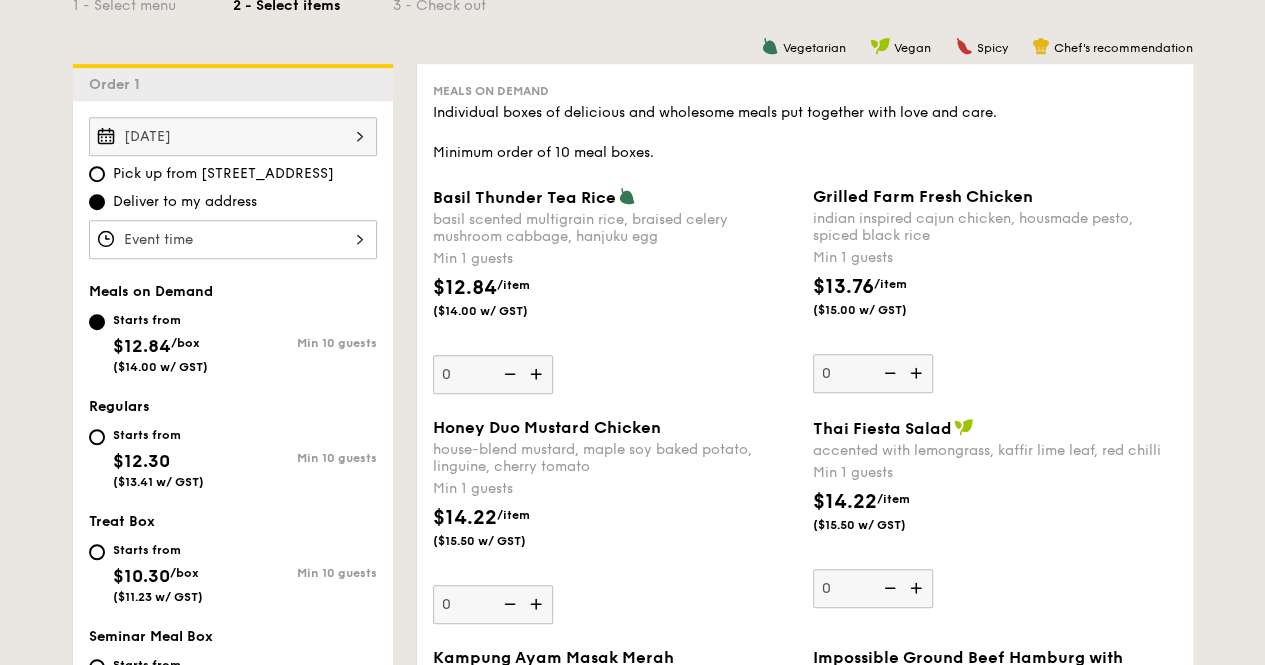 click at bounding box center [233, 239] 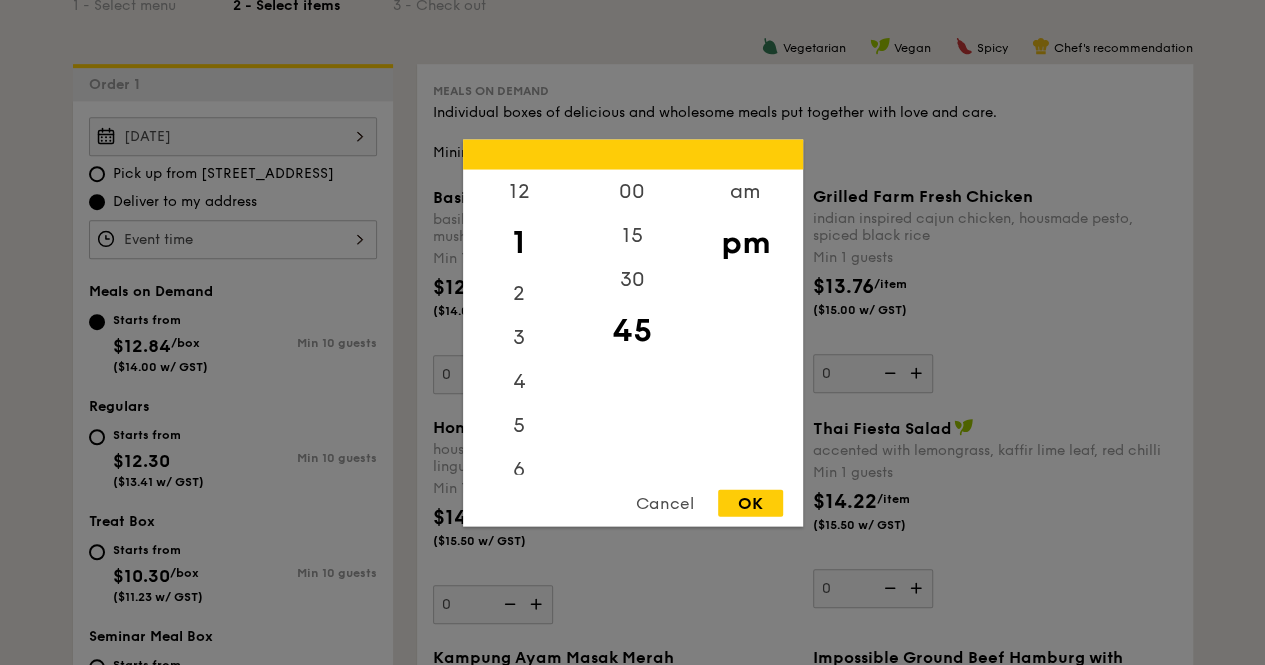 click on "12" at bounding box center (519, 191) 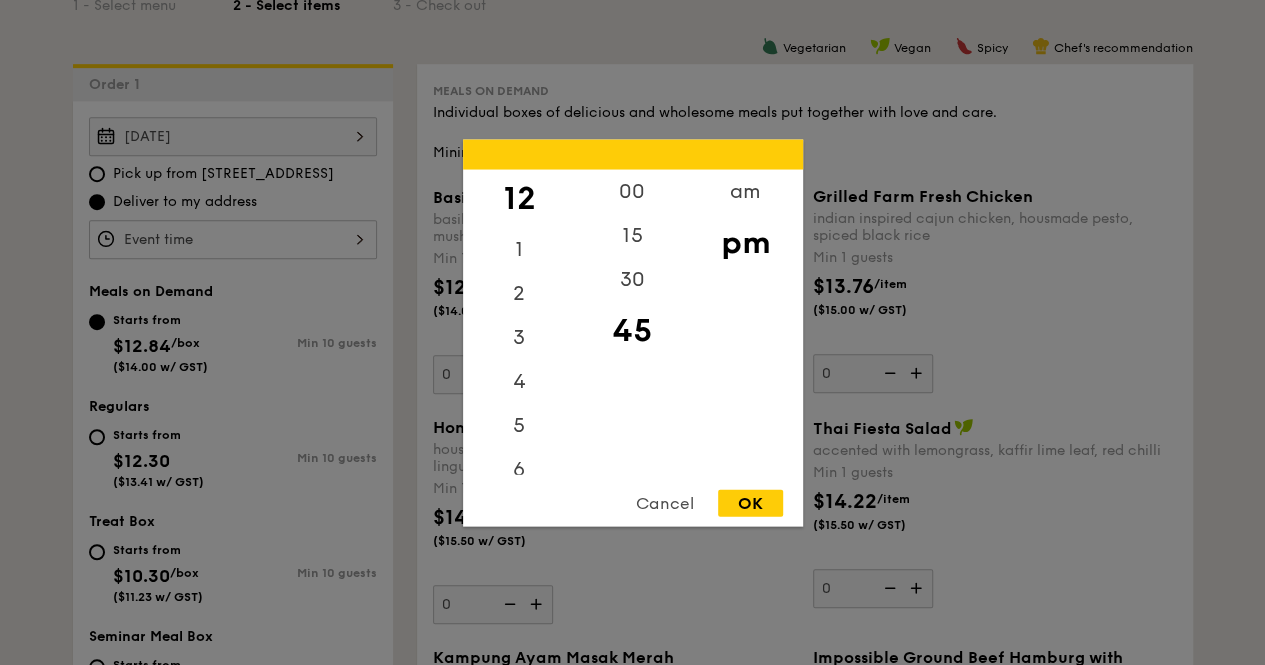 click on "00" at bounding box center (632, 191) 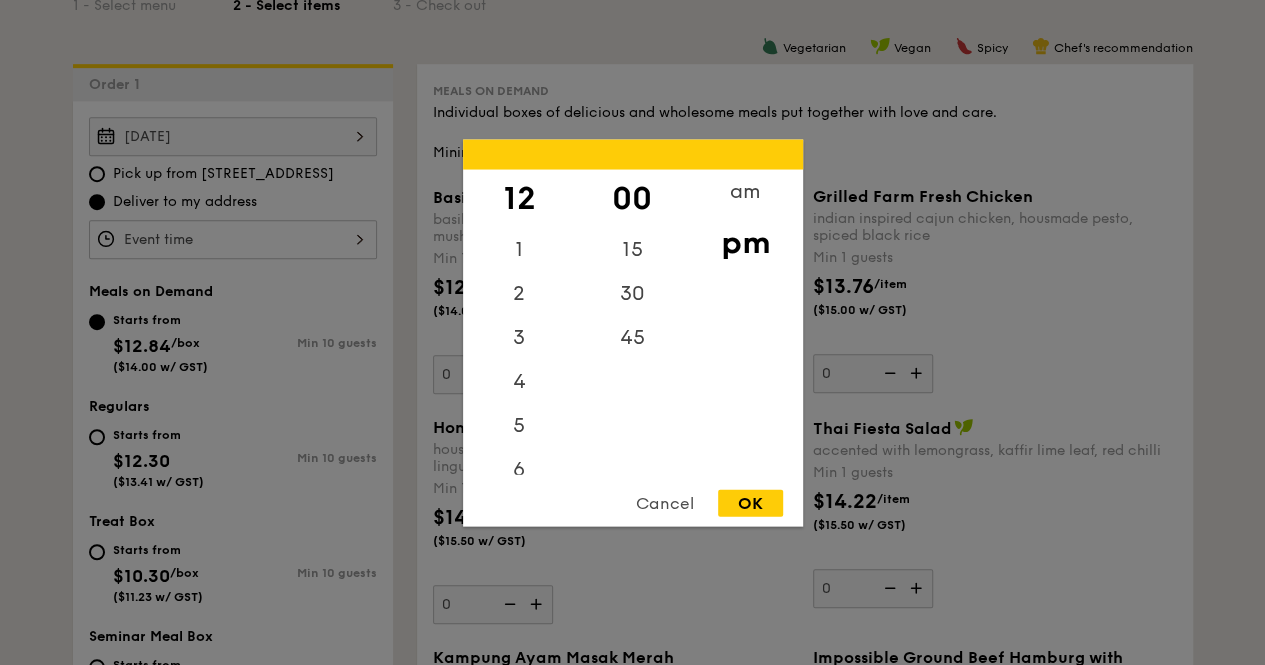 click on "OK" at bounding box center [750, 502] 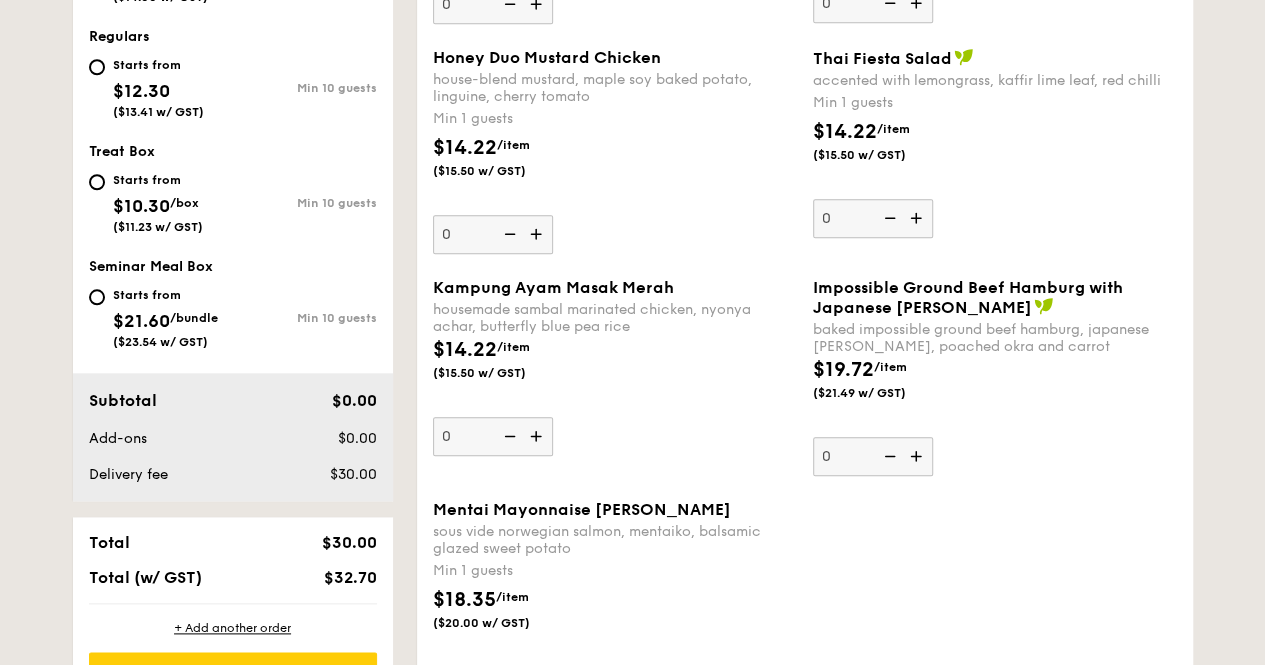 scroll, scrollTop: 700, scrollLeft: 0, axis: vertical 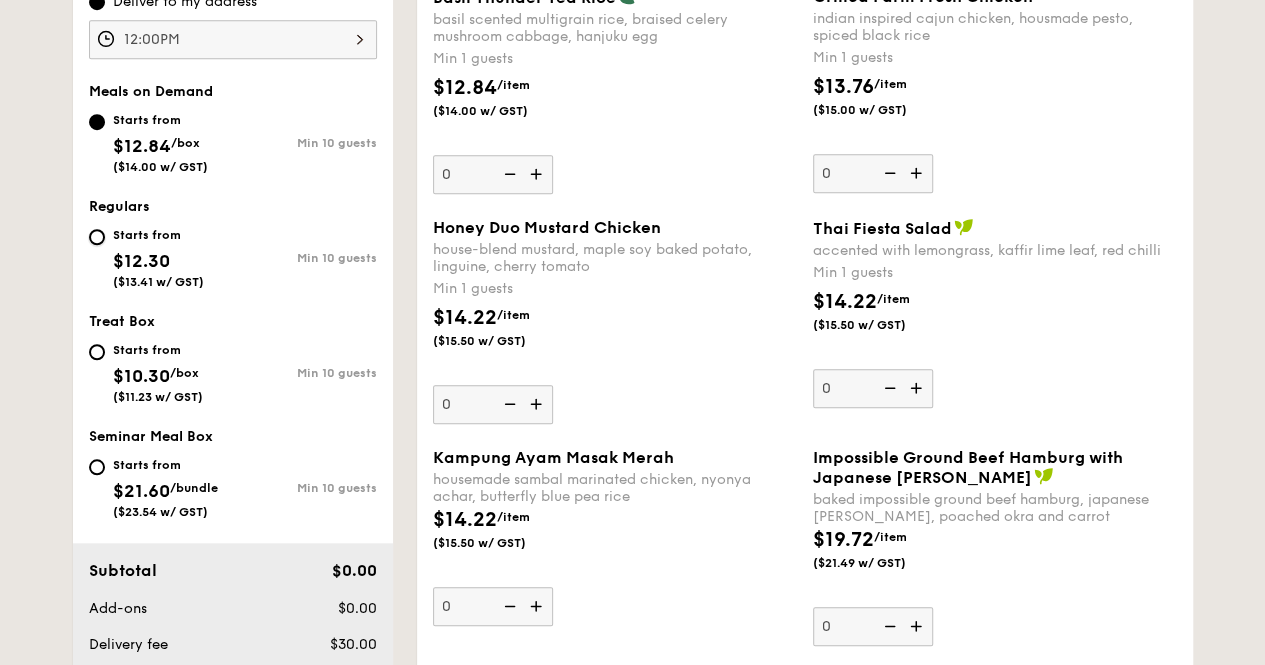 click on "Starts from
$12.30
($13.41 w/ GST)
Min 10 guests" at bounding box center [97, 237] 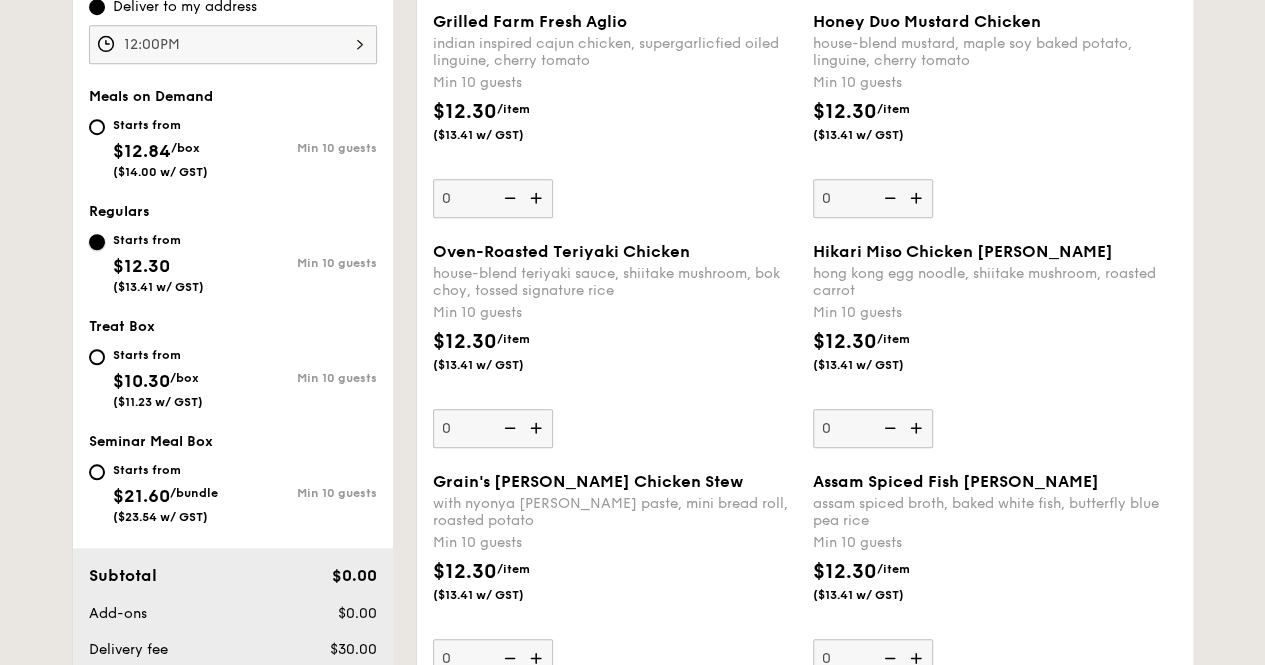 scroll, scrollTop: 700, scrollLeft: 0, axis: vertical 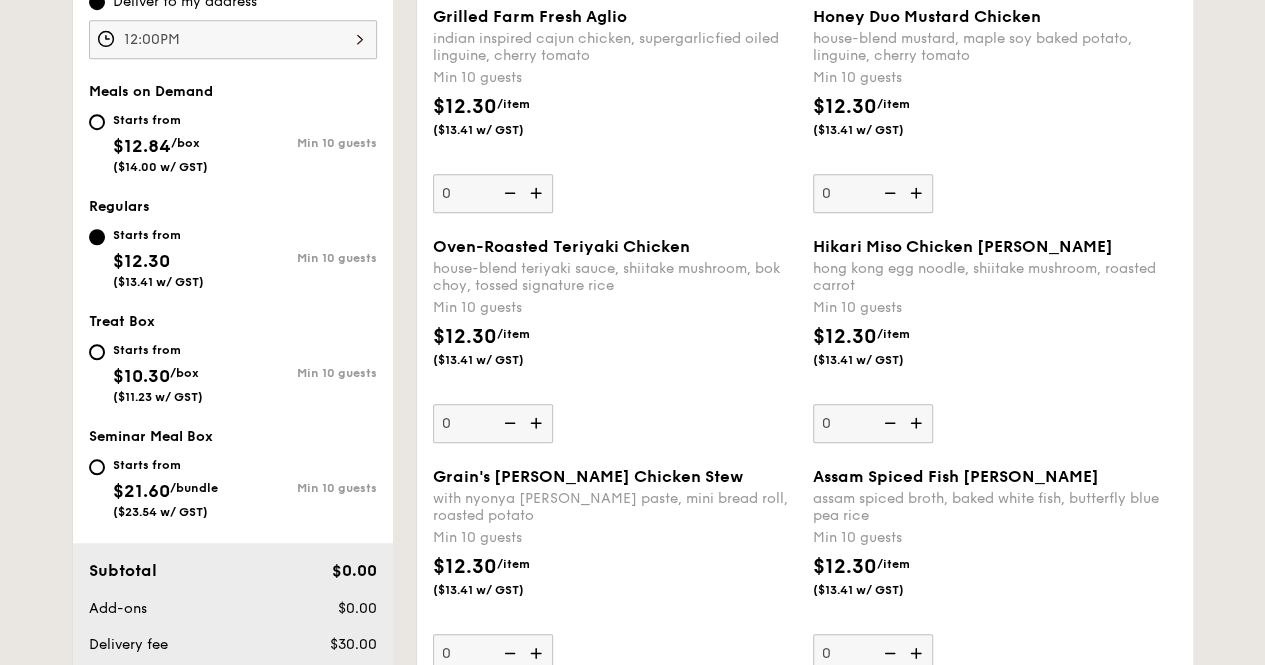 click at bounding box center (538, 423) 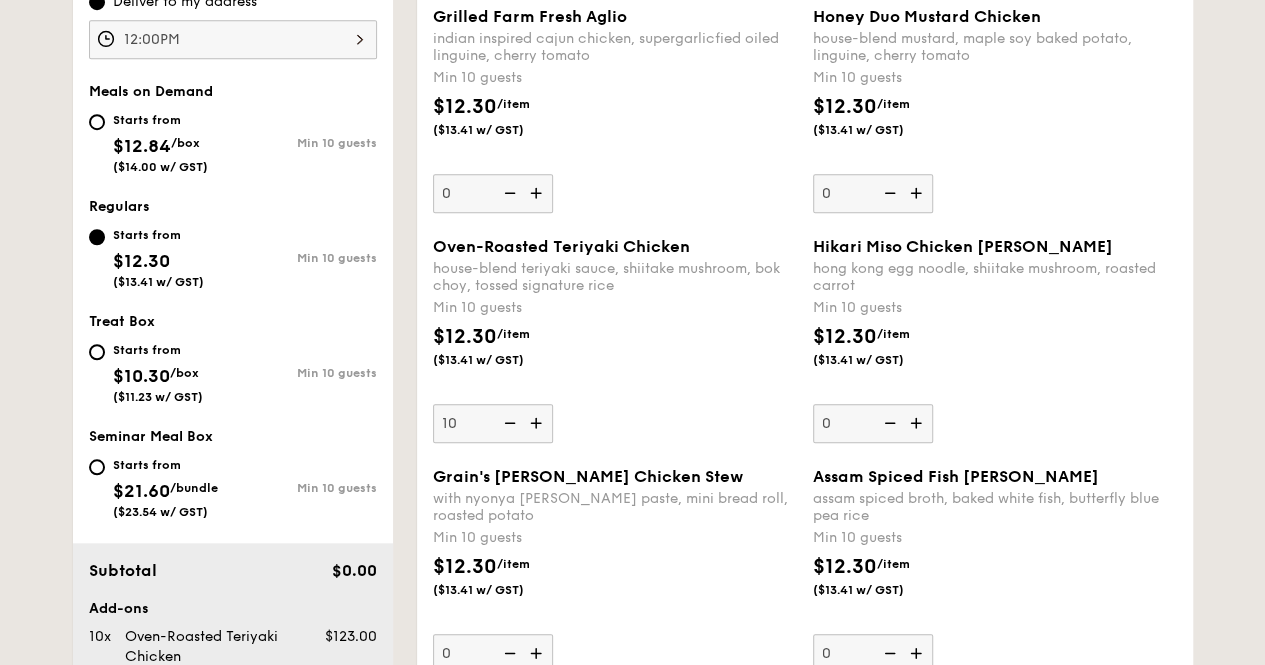 click at bounding box center (538, 423) 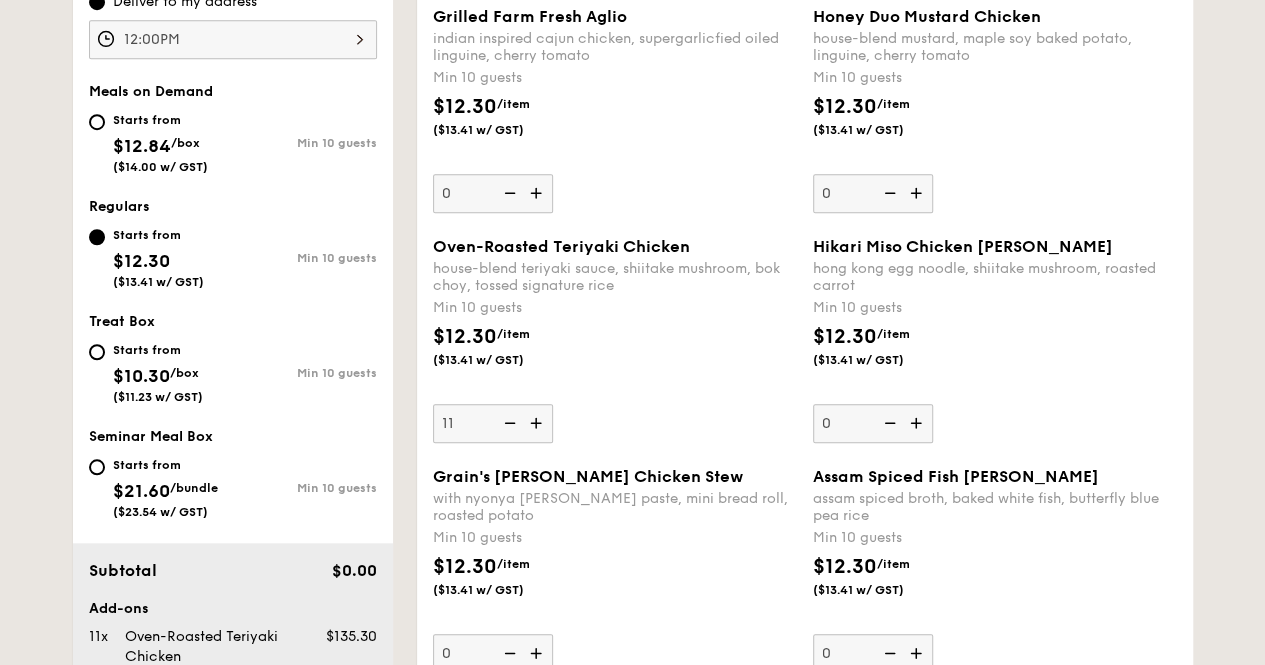 click at bounding box center (538, 423) 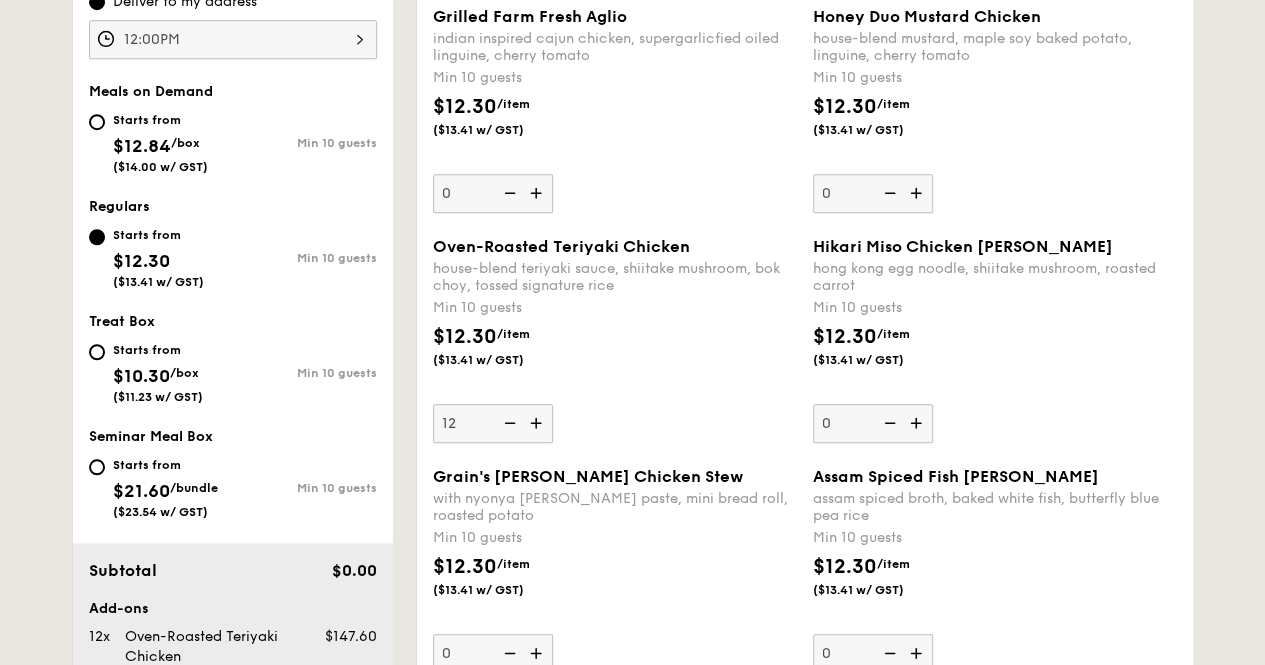 click at bounding box center [508, 423] 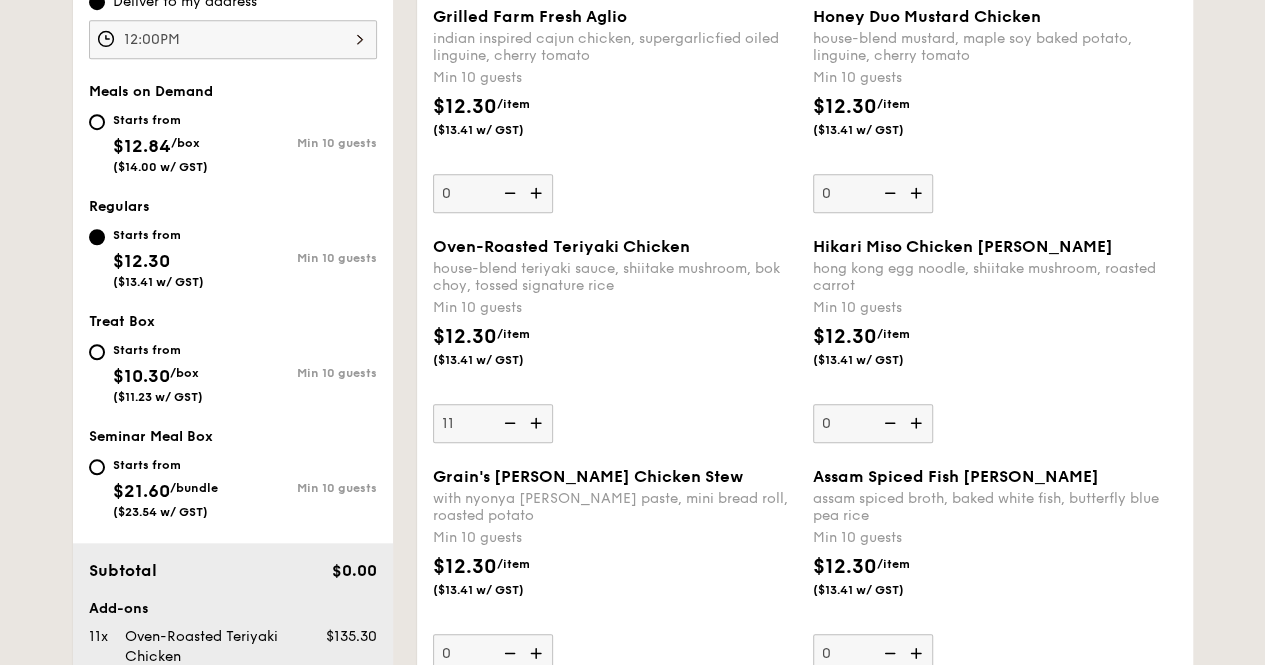 click at bounding box center (508, 423) 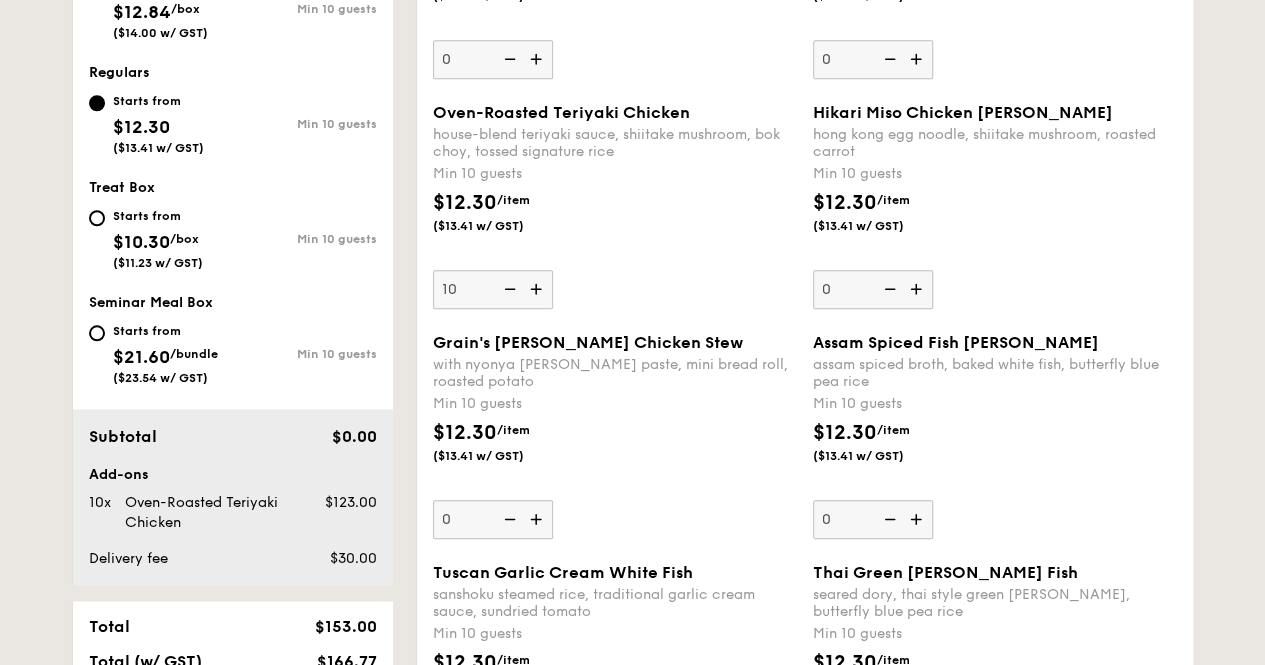 scroll, scrollTop: 700, scrollLeft: 0, axis: vertical 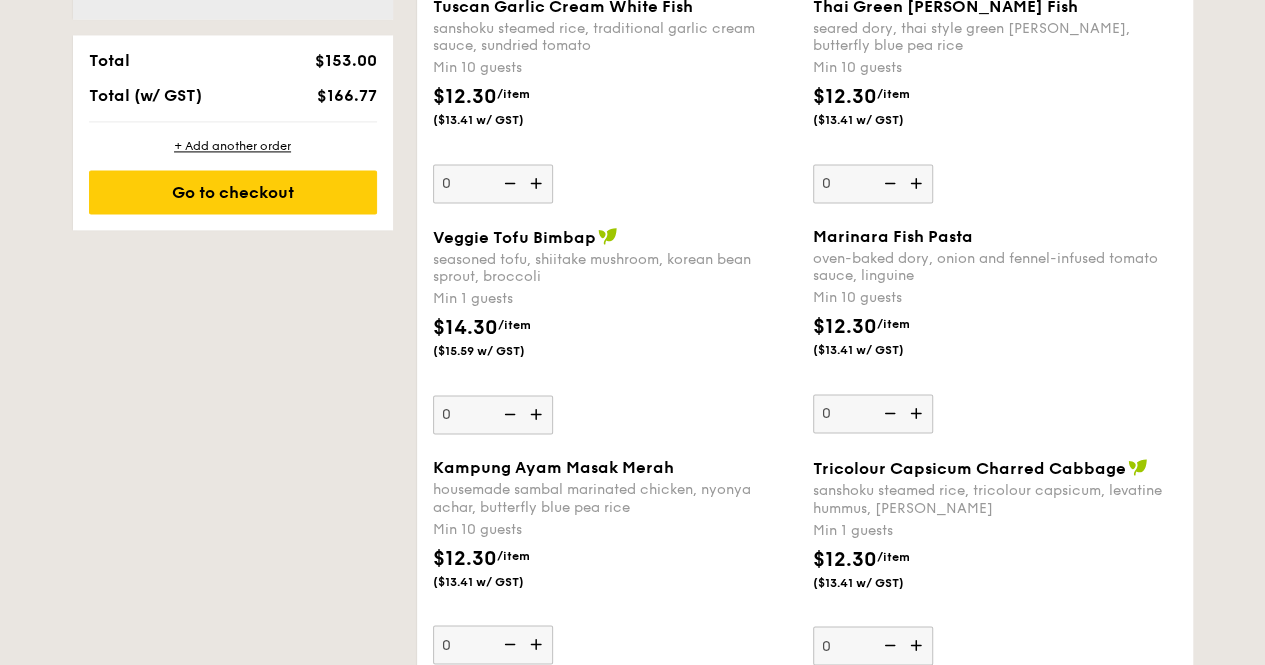 click at bounding box center (918, 413) 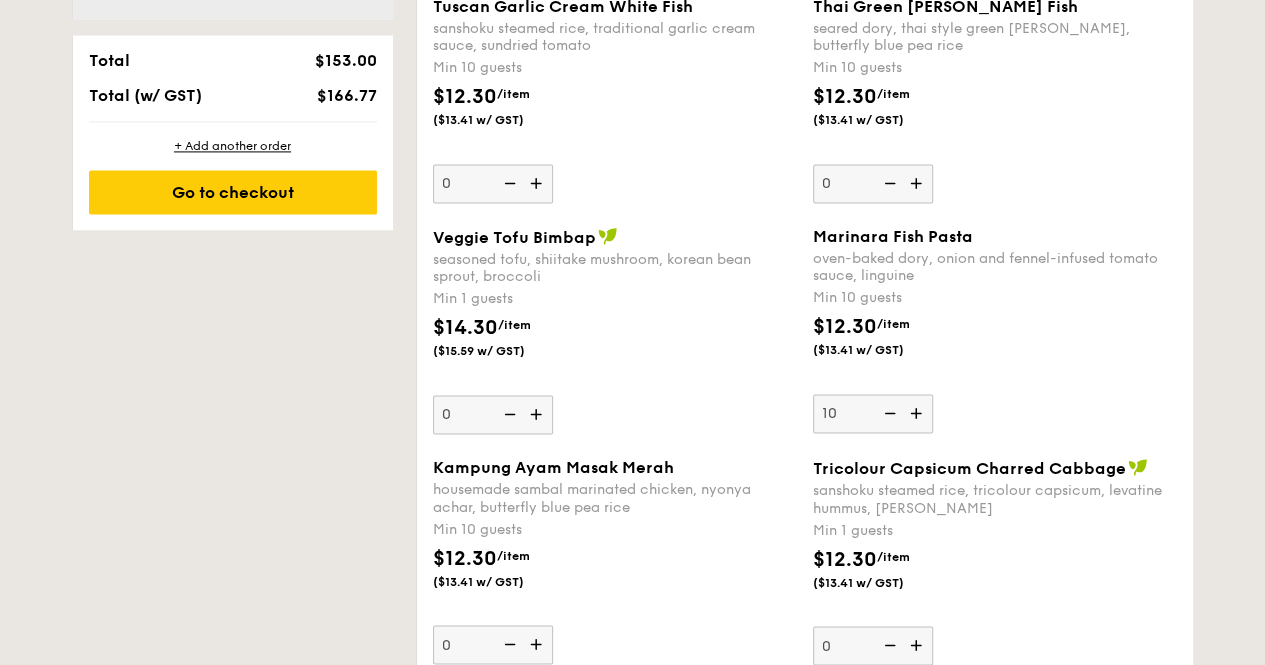 scroll, scrollTop: 1428, scrollLeft: 0, axis: vertical 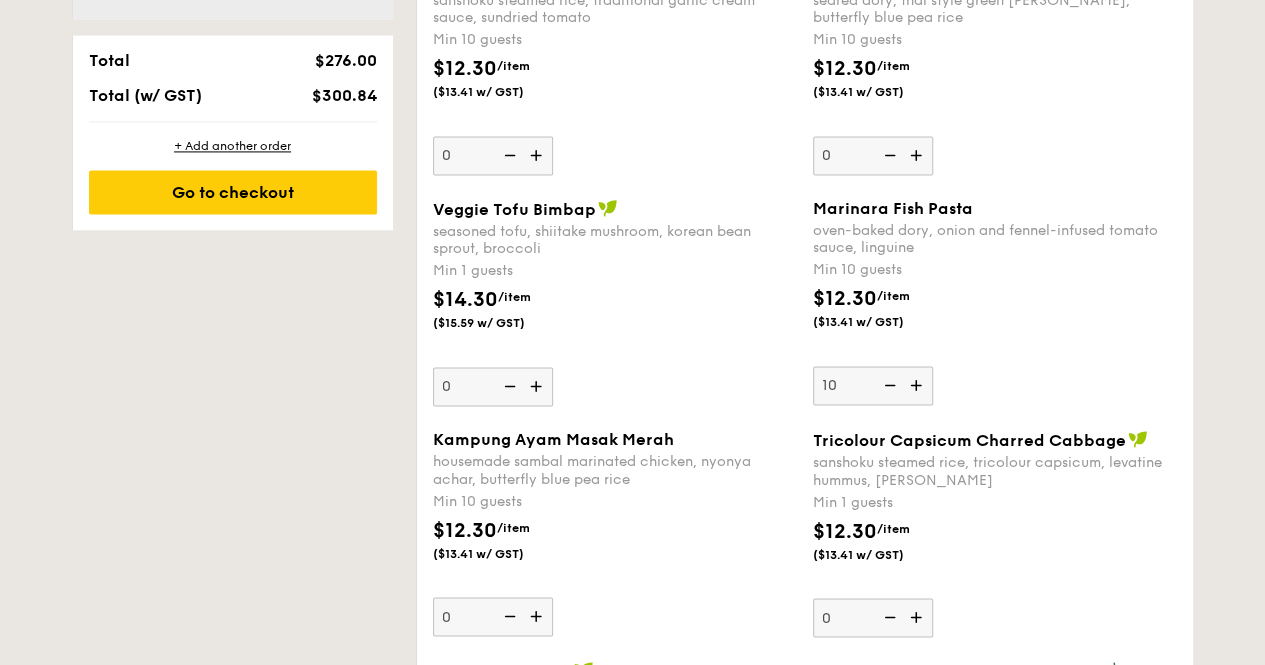 click on "Marinara Fish Pasta oven-baked dory, onion and fennel-infused tomato sauce, linguine
Min 10 guests
$12.30
/item
($13.41 w/ GST)
10" at bounding box center [995, 302] 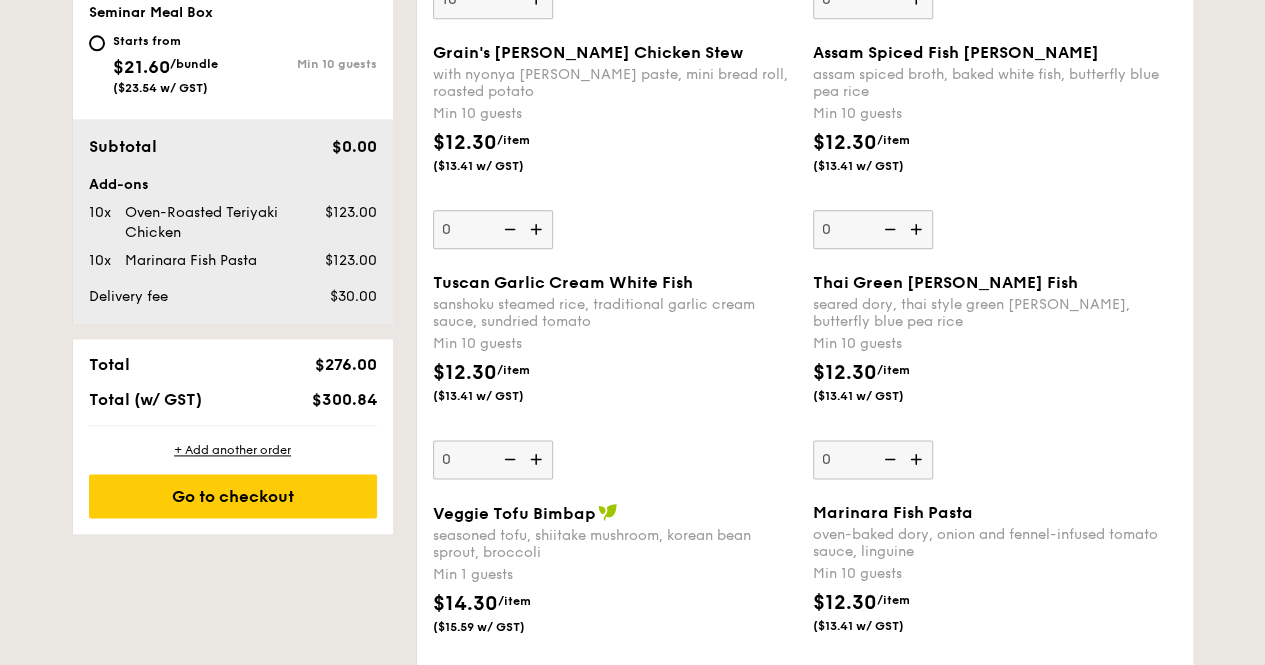 scroll, scrollTop: 1128, scrollLeft: 0, axis: vertical 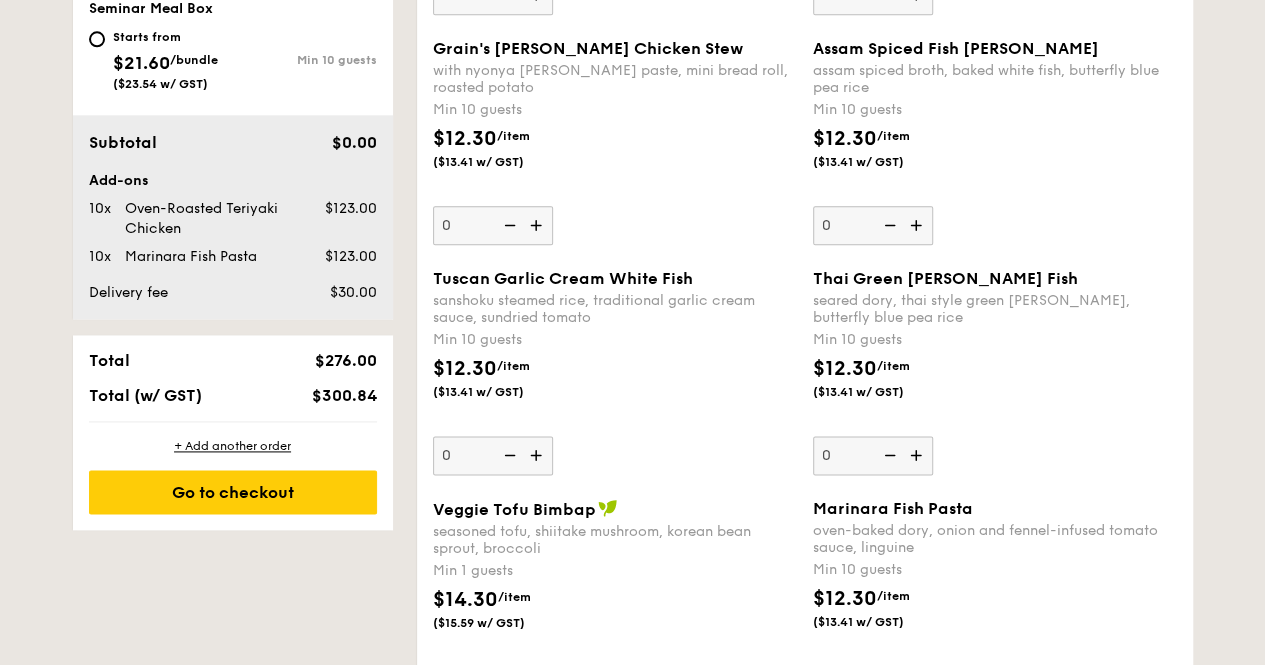 click on "+ Add another order" at bounding box center (233, 446) 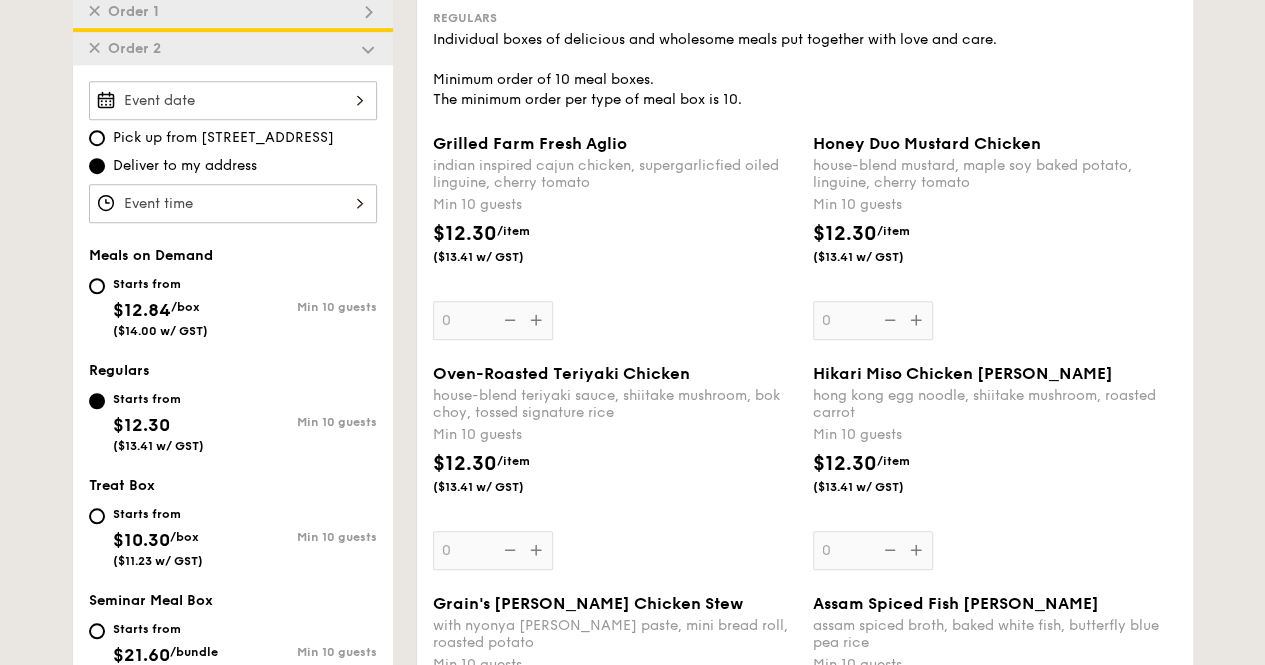 scroll, scrollTop: 570, scrollLeft: 0, axis: vertical 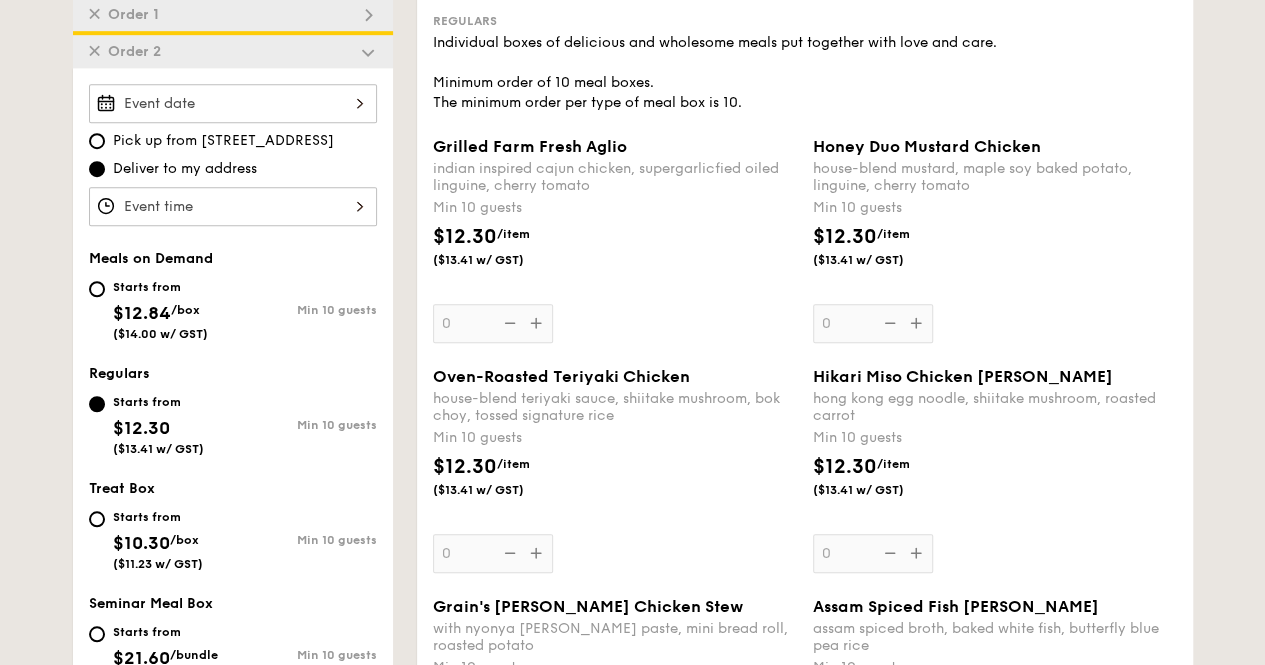click at bounding box center [233, 103] 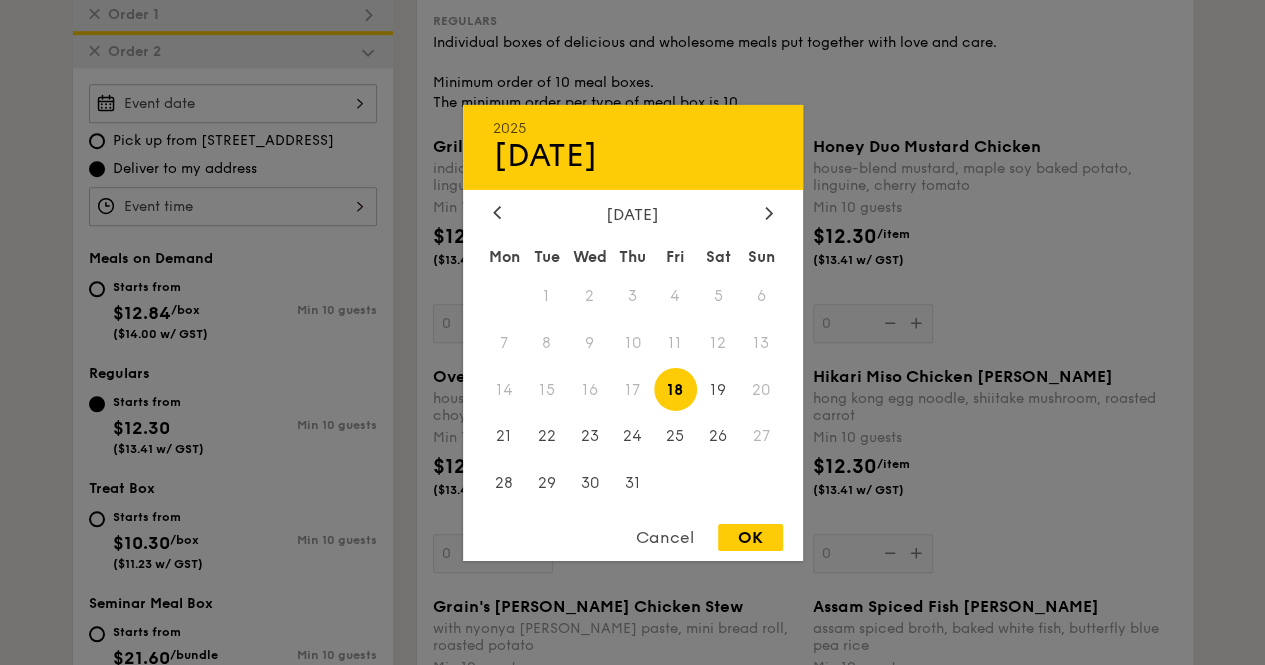 click 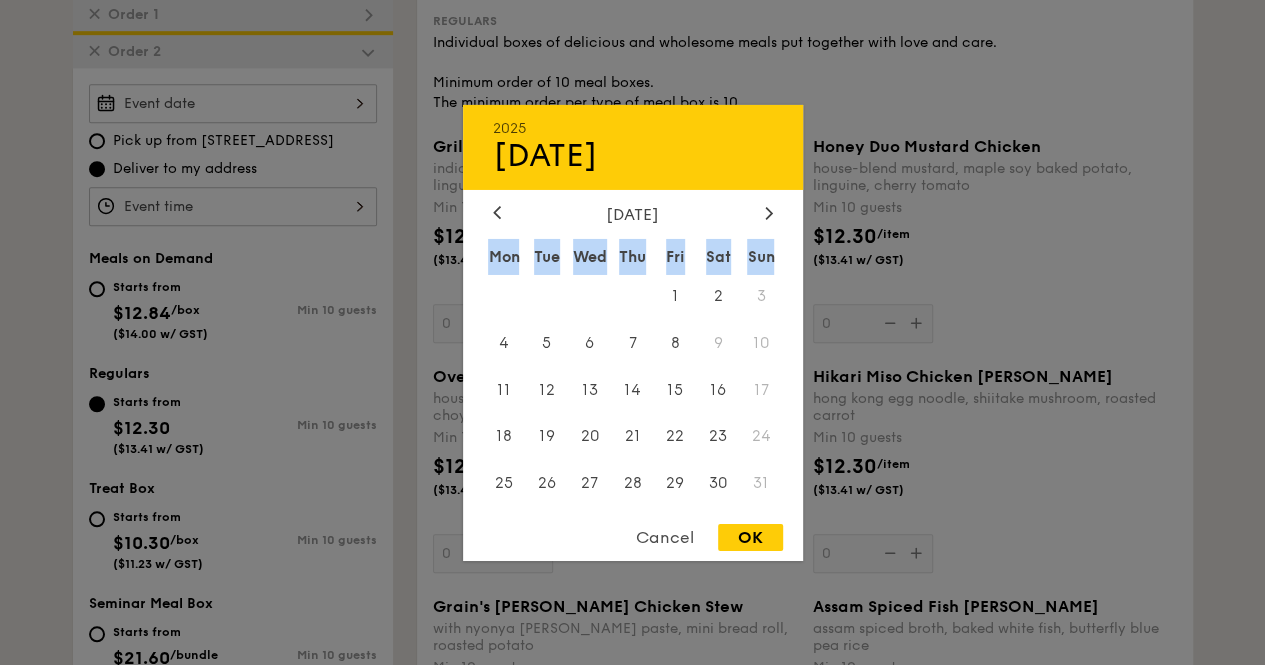 click 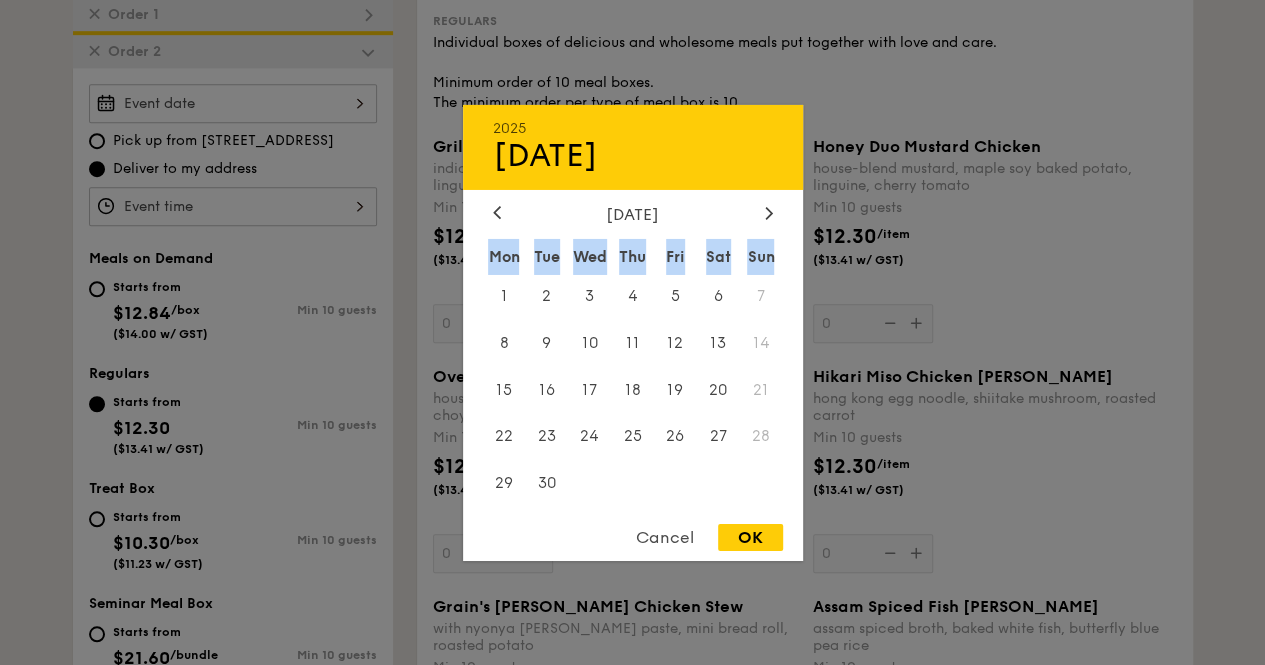 click 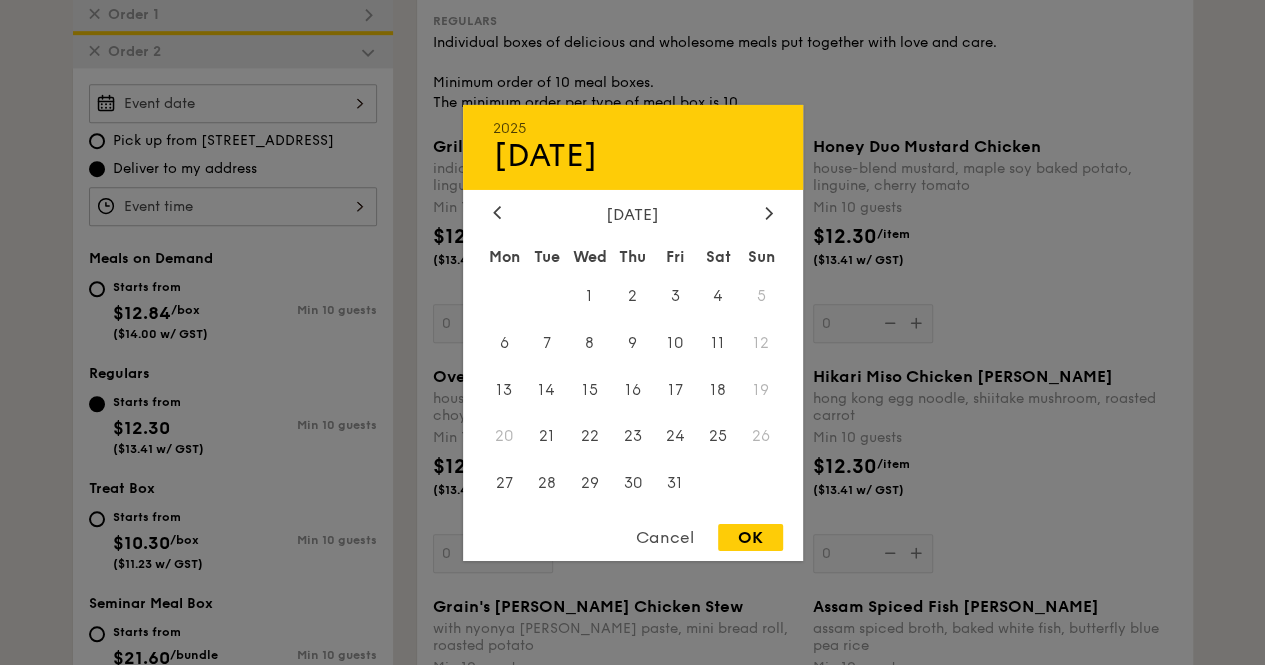click 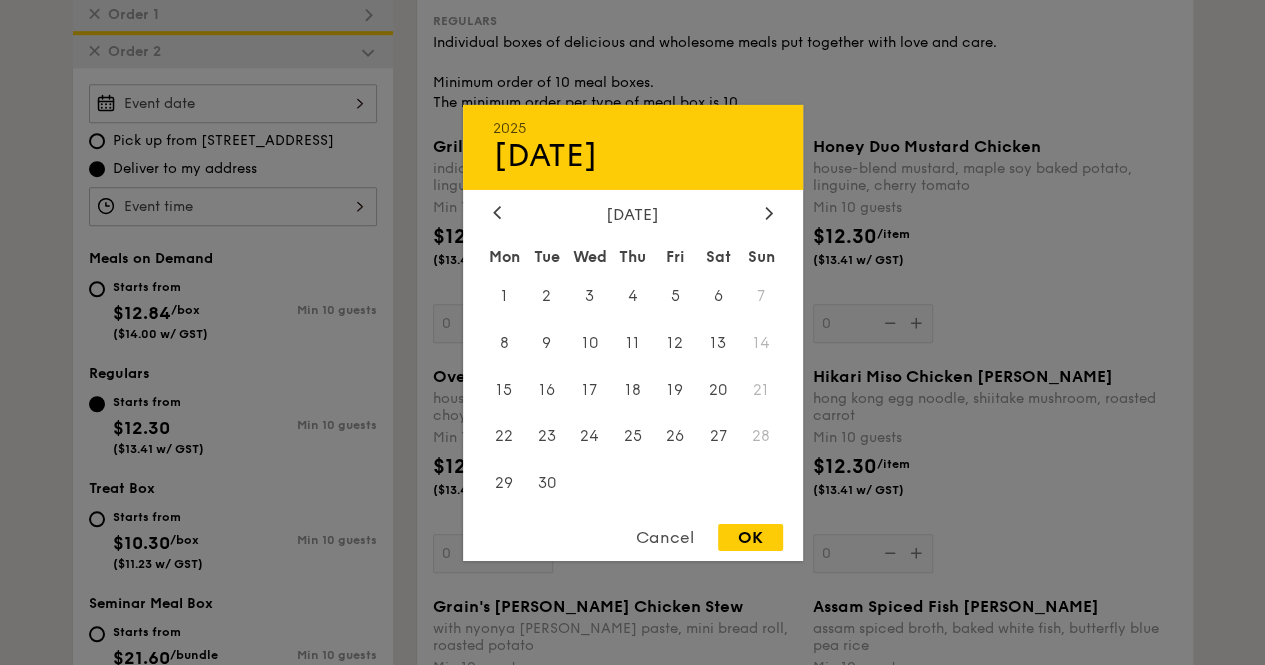 click on "9" at bounding box center (546, 342) 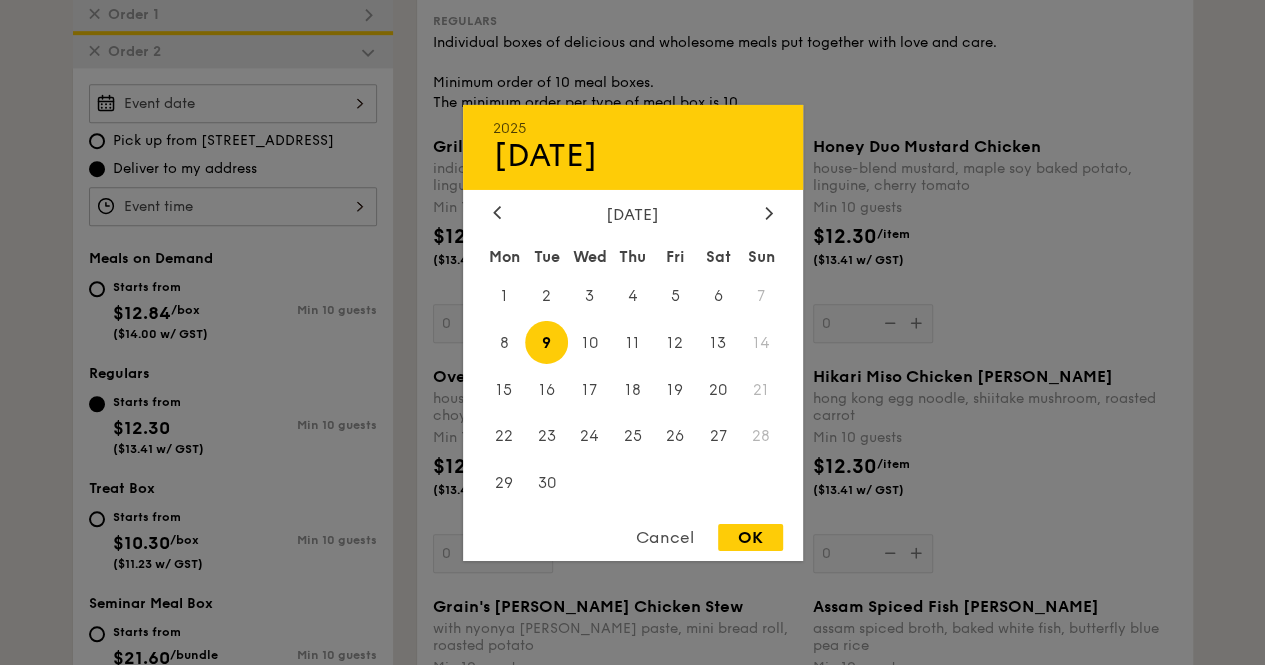 click on "OK" at bounding box center (750, 537) 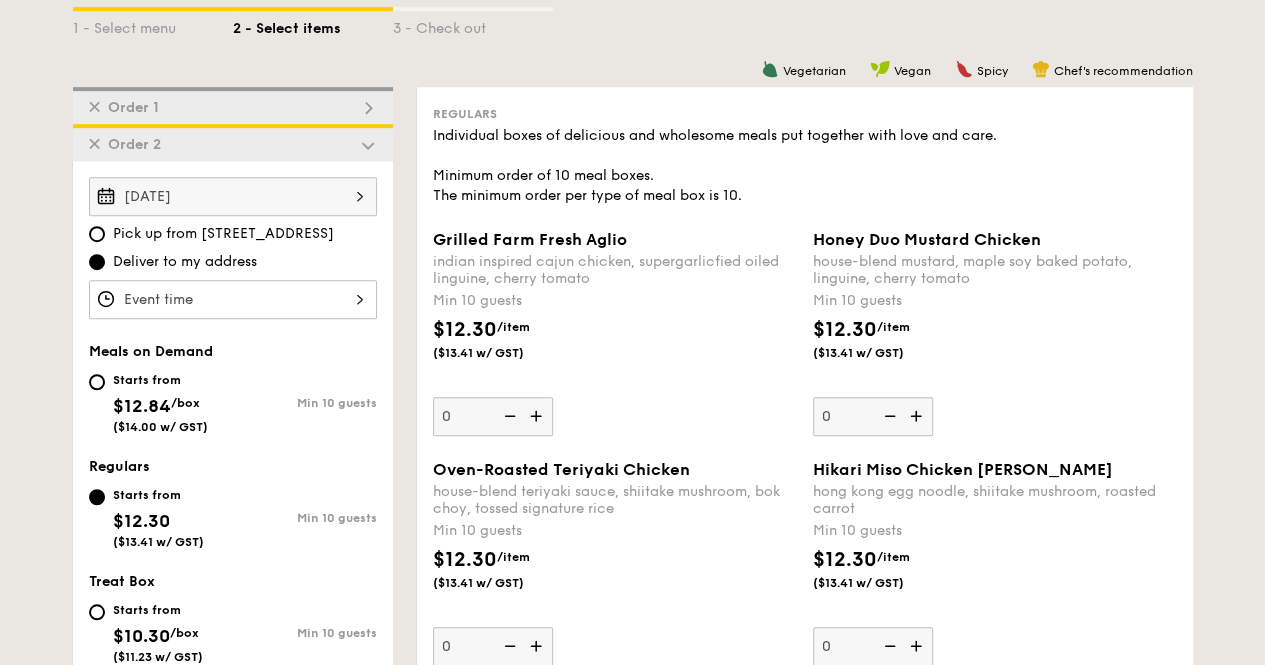 scroll, scrollTop: 470, scrollLeft: 0, axis: vertical 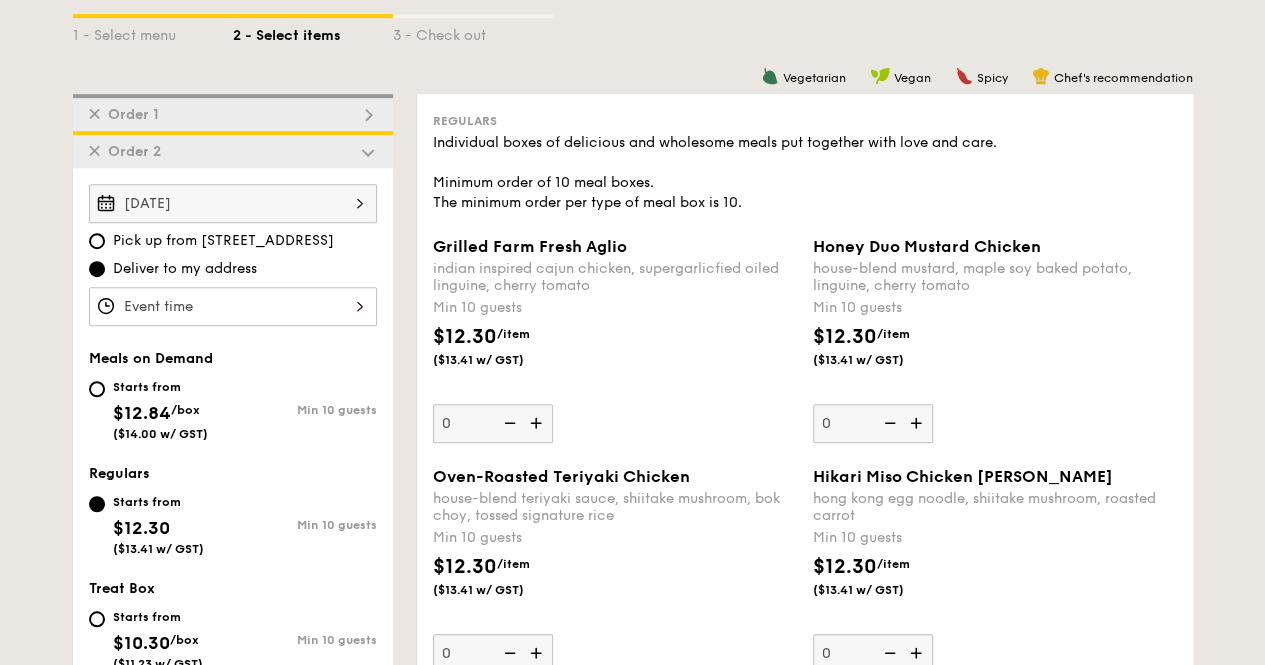 click at bounding box center (233, 306) 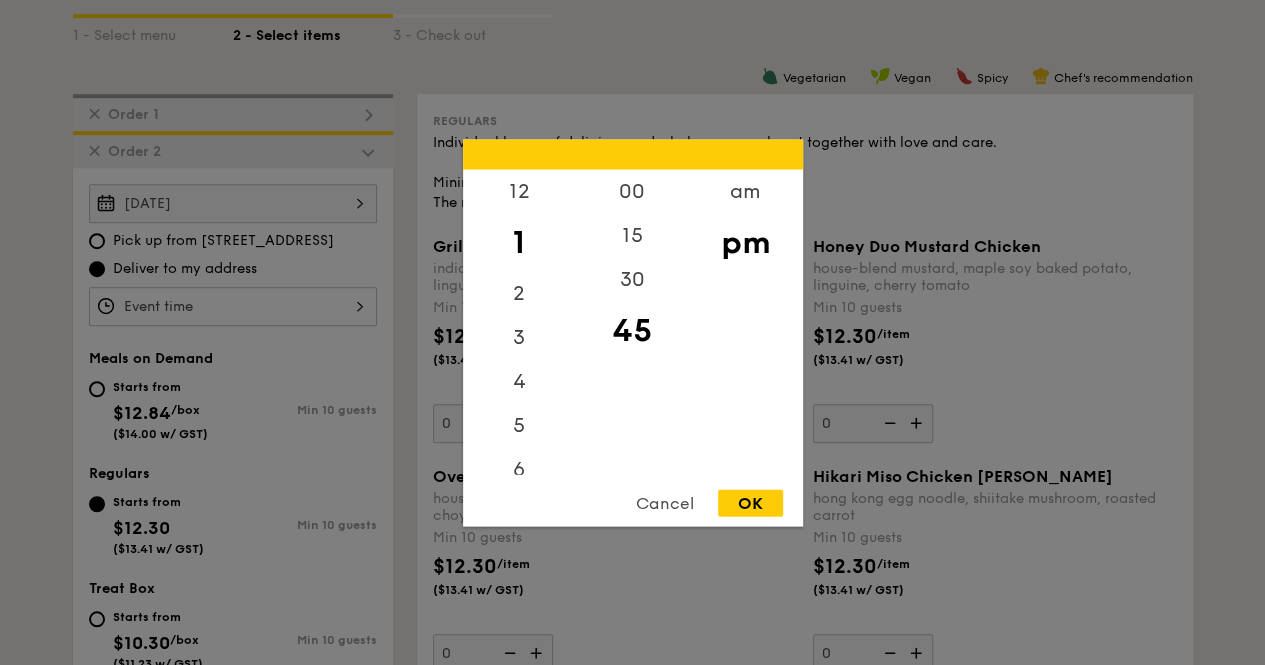 click on "12" at bounding box center (519, 191) 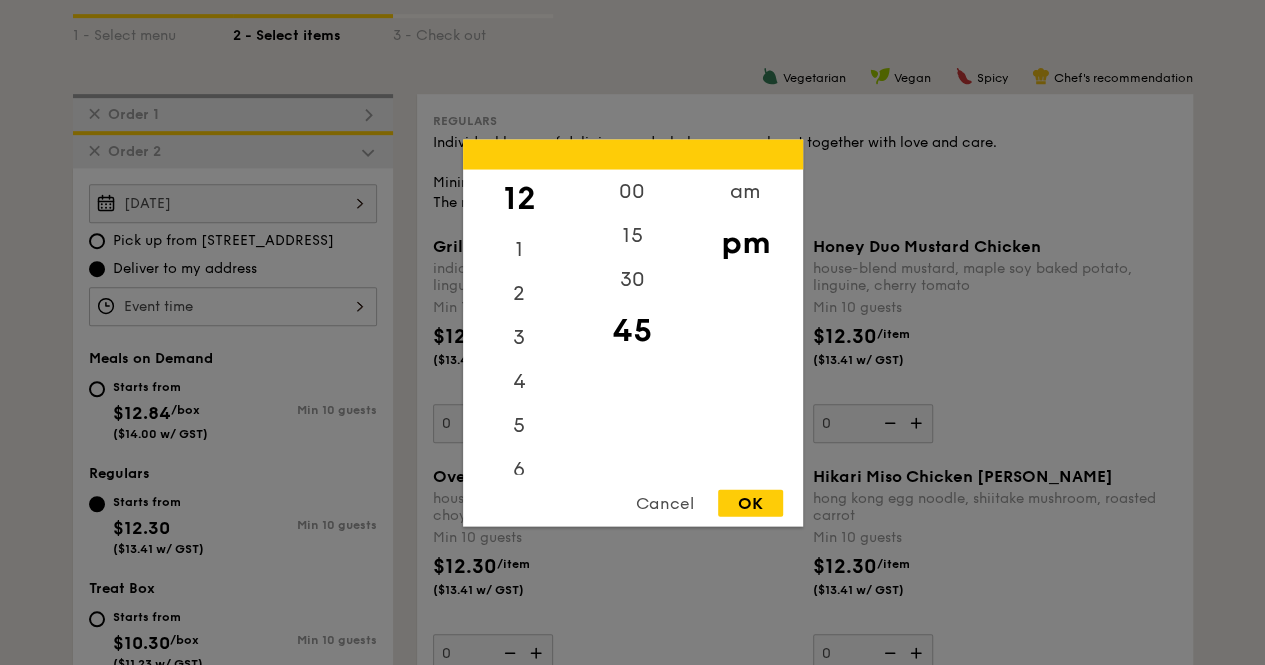 click on "00" at bounding box center (632, 191) 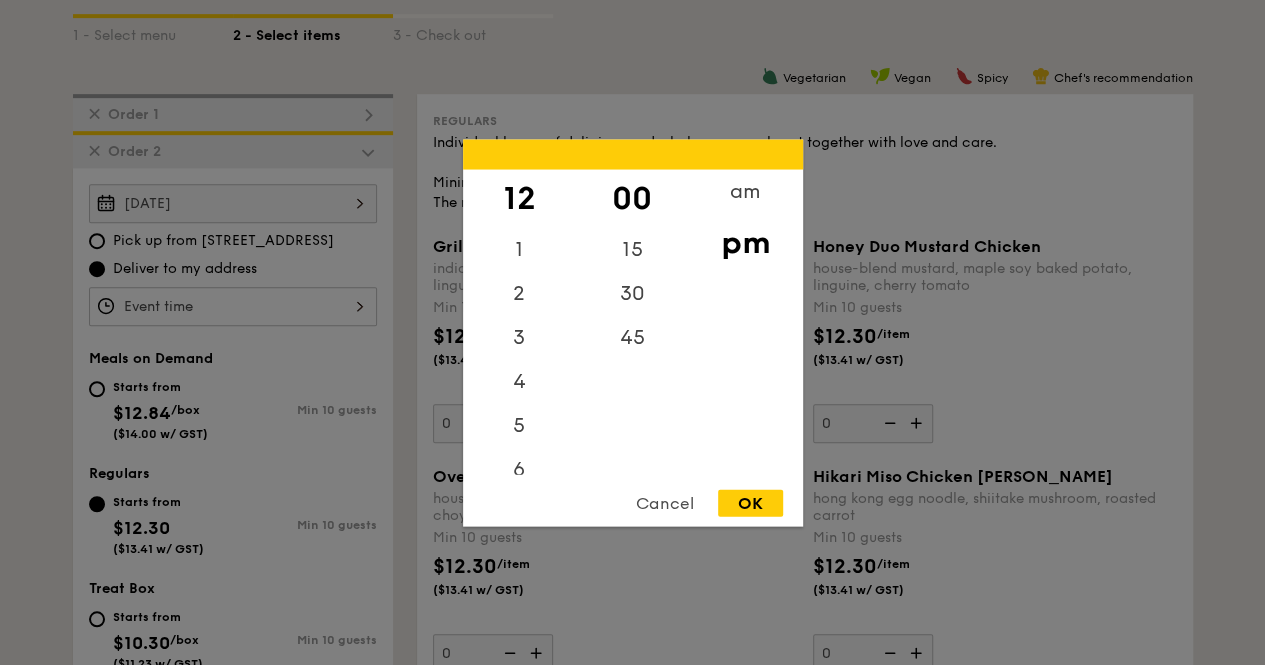 click on "OK" at bounding box center [750, 502] 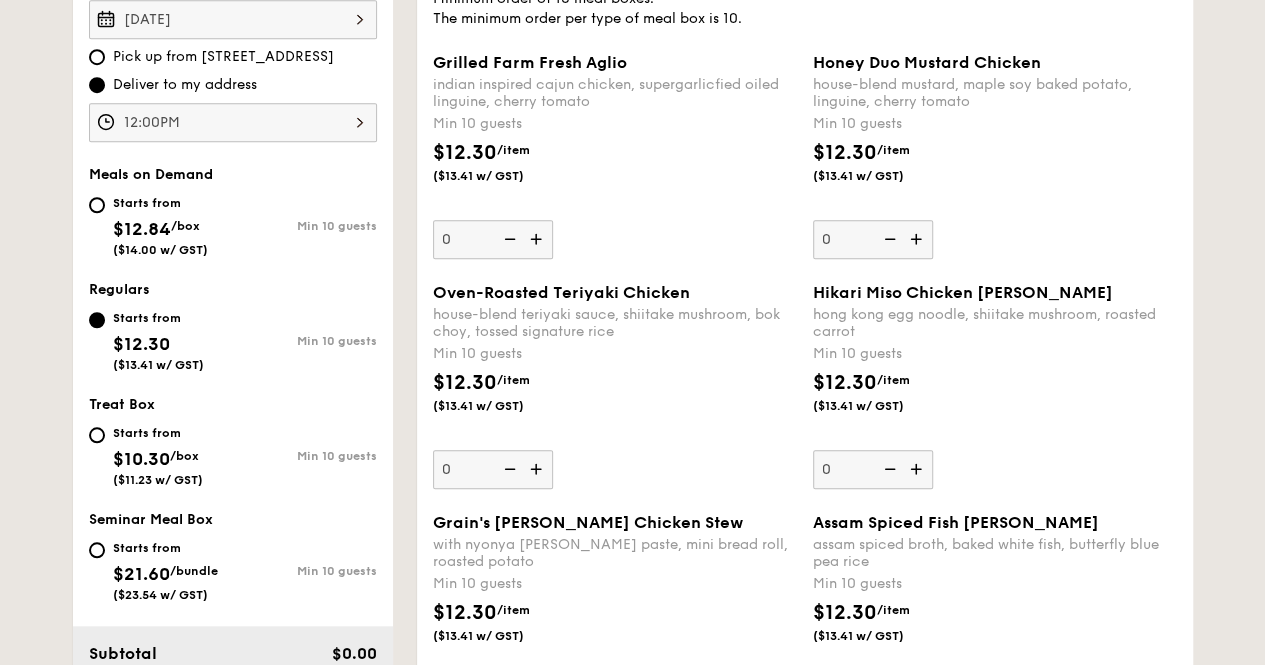 scroll, scrollTop: 770, scrollLeft: 0, axis: vertical 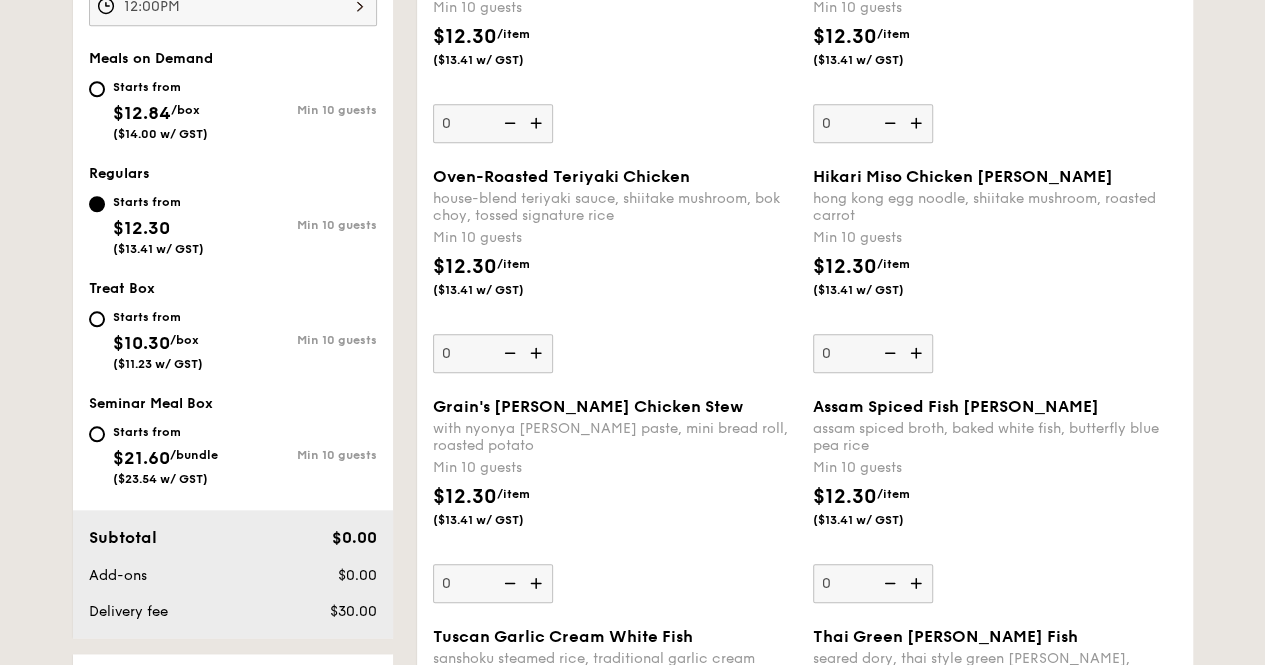 click at bounding box center (918, 353) 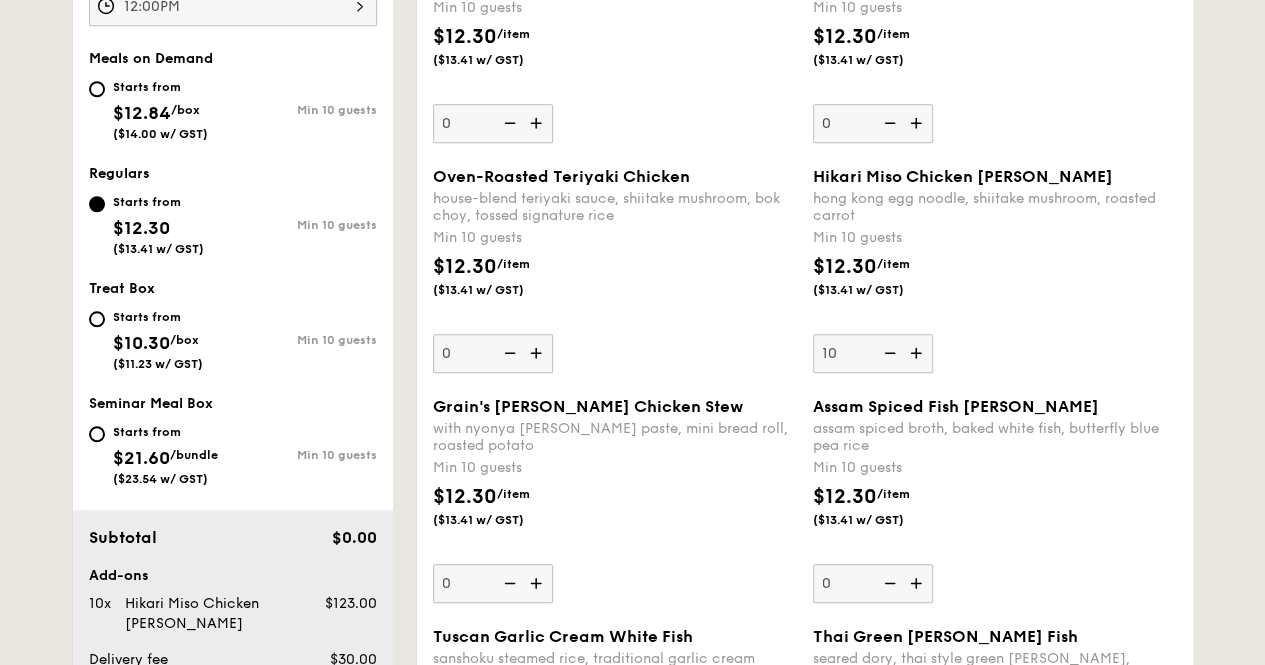 scroll, scrollTop: 1170, scrollLeft: 0, axis: vertical 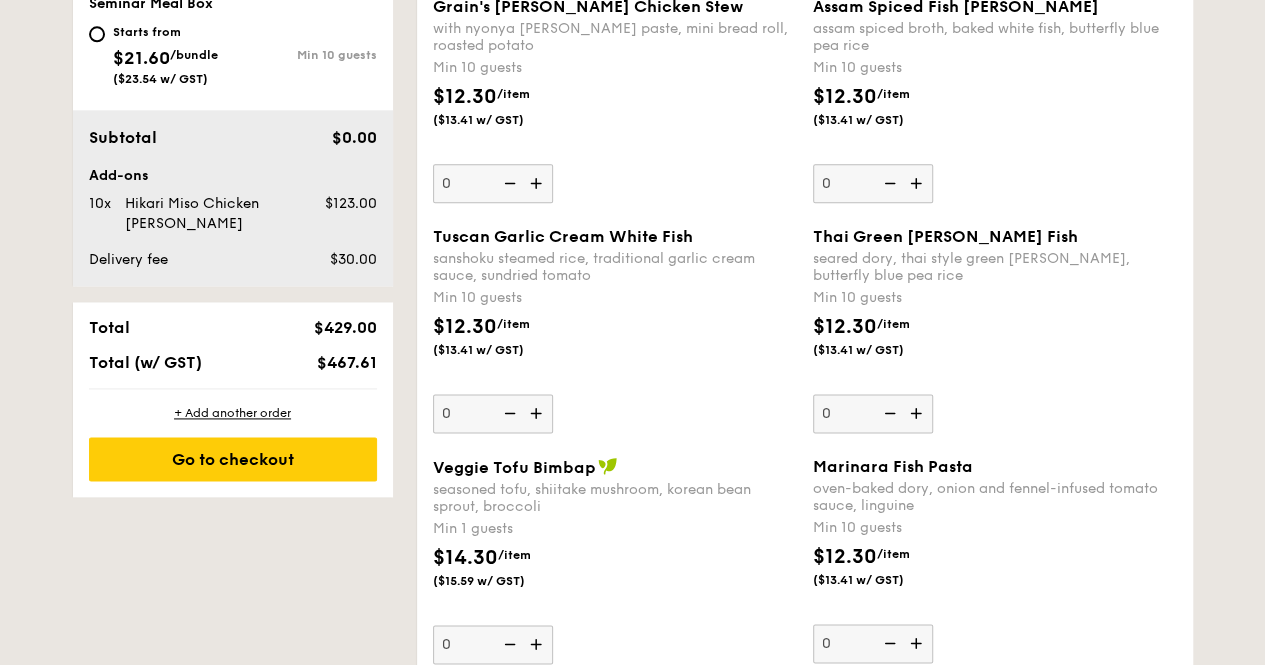 click at bounding box center [538, 413] 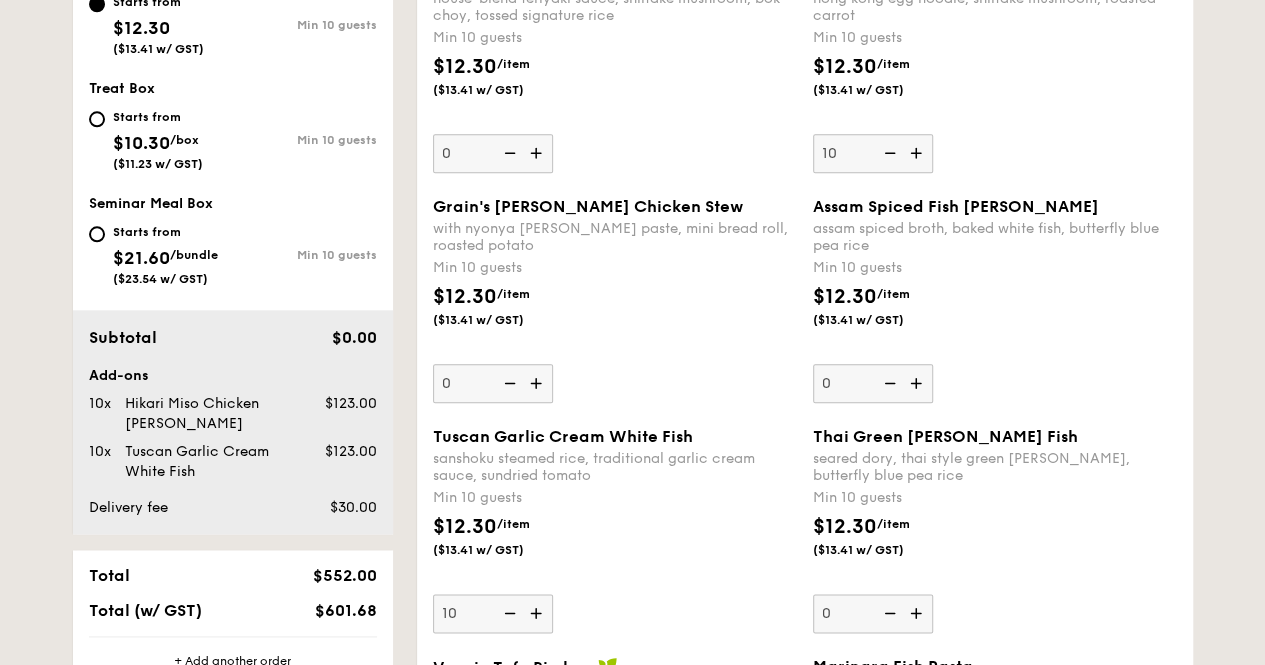 scroll, scrollTop: 1370, scrollLeft: 0, axis: vertical 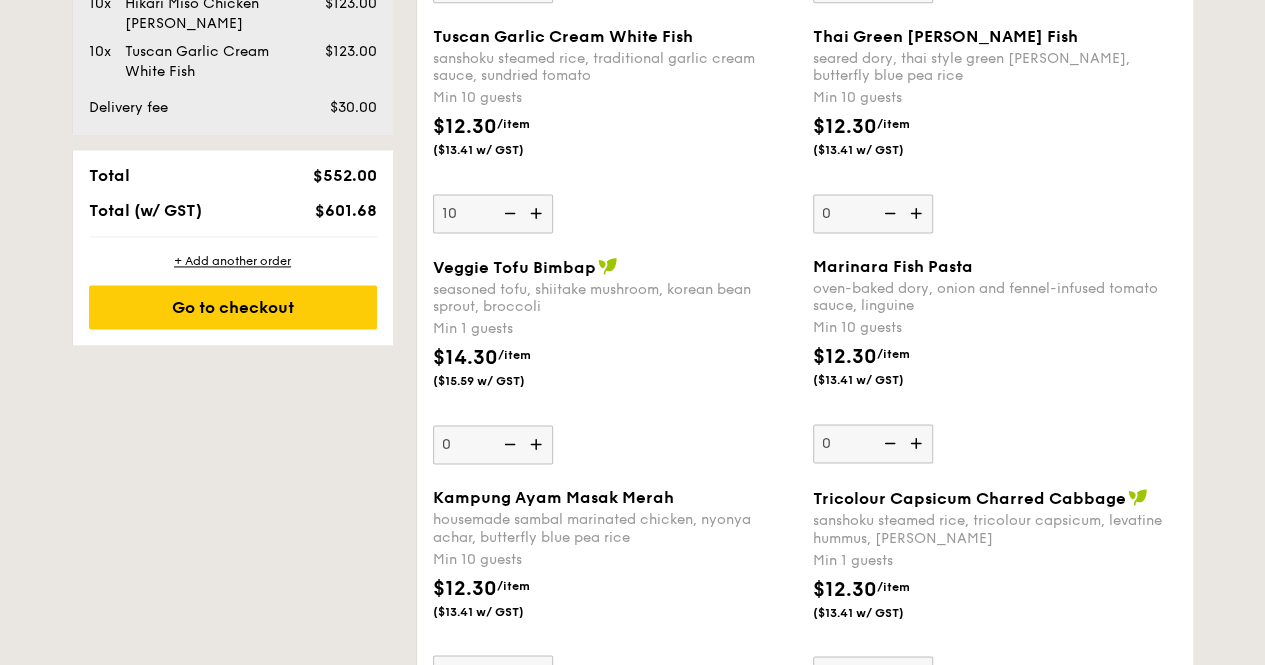 click on "Go to checkout" at bounding box center [233, 307] 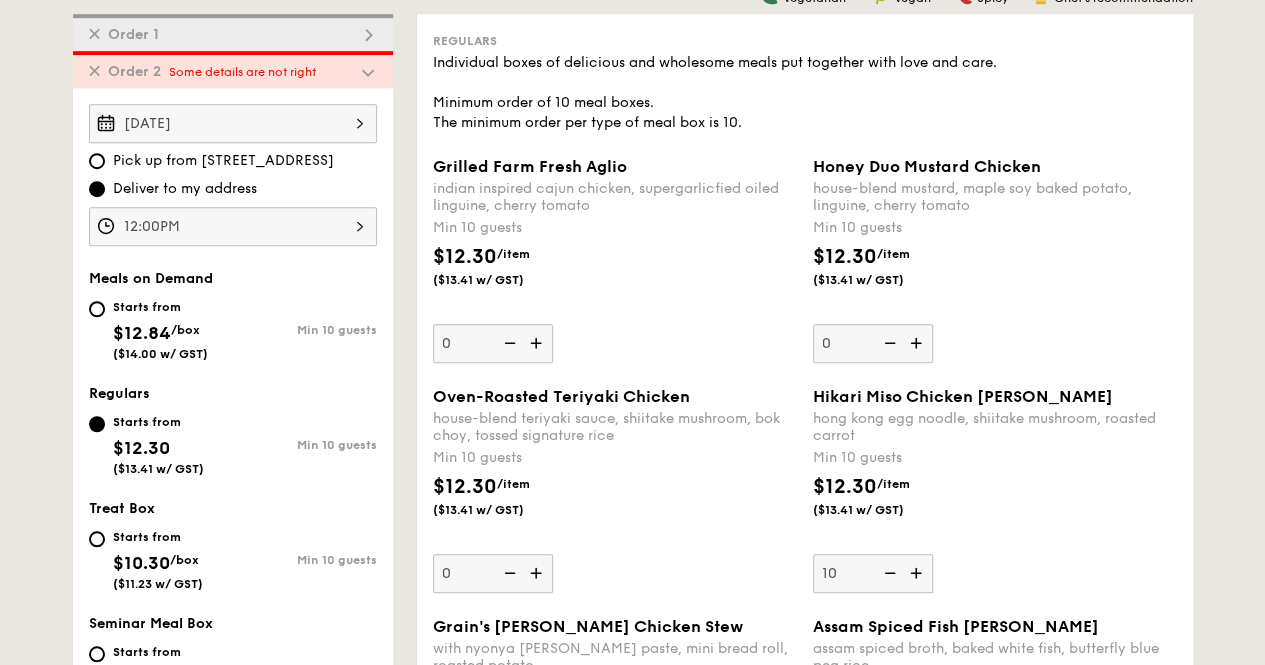 scroll, scrollTop: 534, scrollLeft: 0, axis: vertical 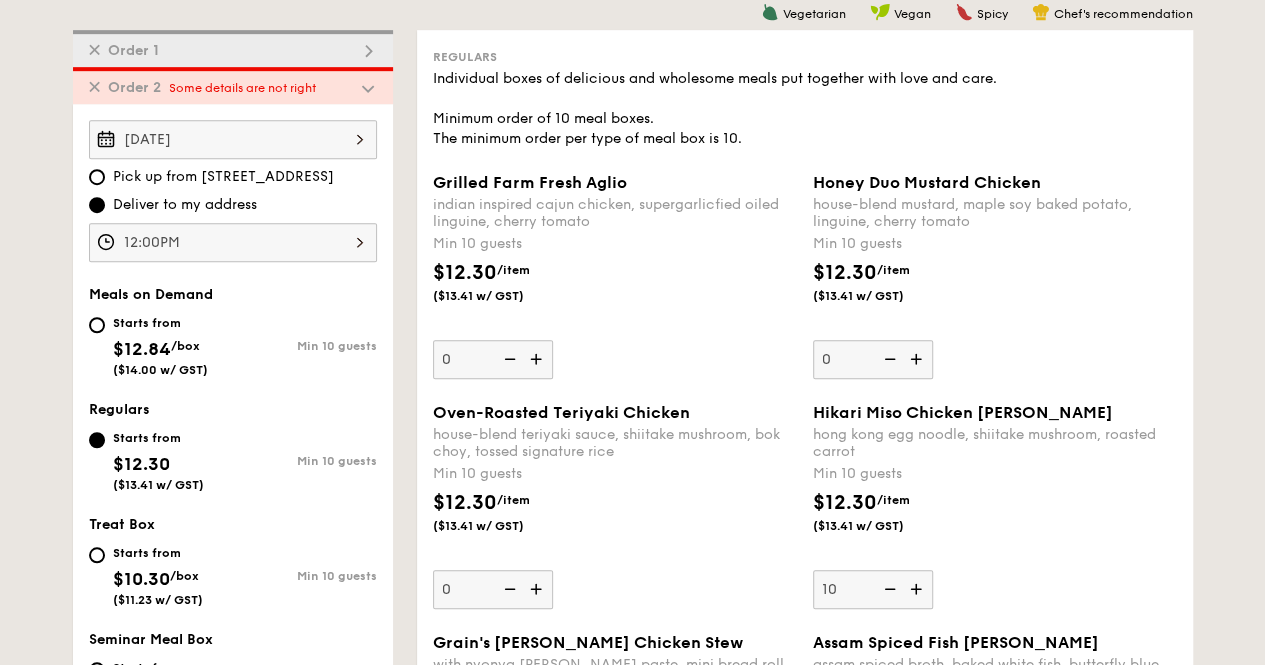 click on "✕
Order 2
Some details are not right" at bounding box center (233, 85) 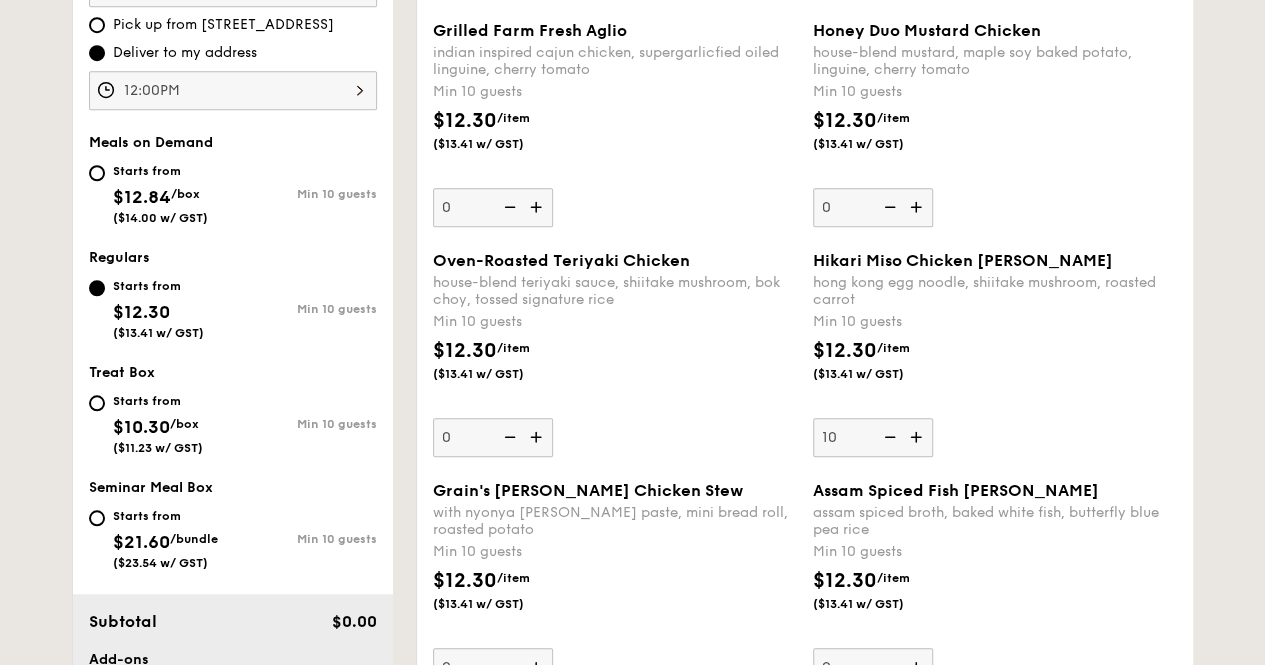 scroll, scrollTop: 534, scrollLeft: 0, axis: vertical 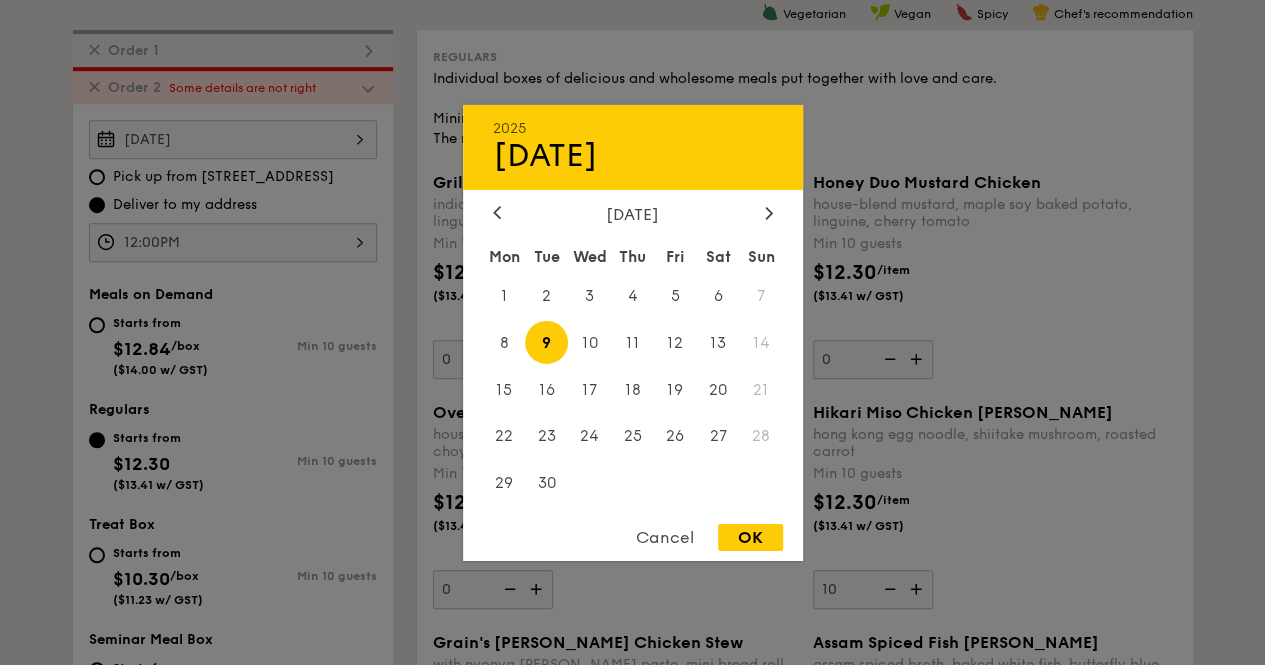 click on "Sep 09, 2025      2025   Sep 09       September 2025     Mon Tue Wed Thu Fri Sat Sun   1 2 3 4 5 6 7 8 9 10 11 12 13 14 15 16 17 18 19 20 21 22 23 24 25 26 27 28 29 30     Cancel   OK" at bounding box center [233, 139] 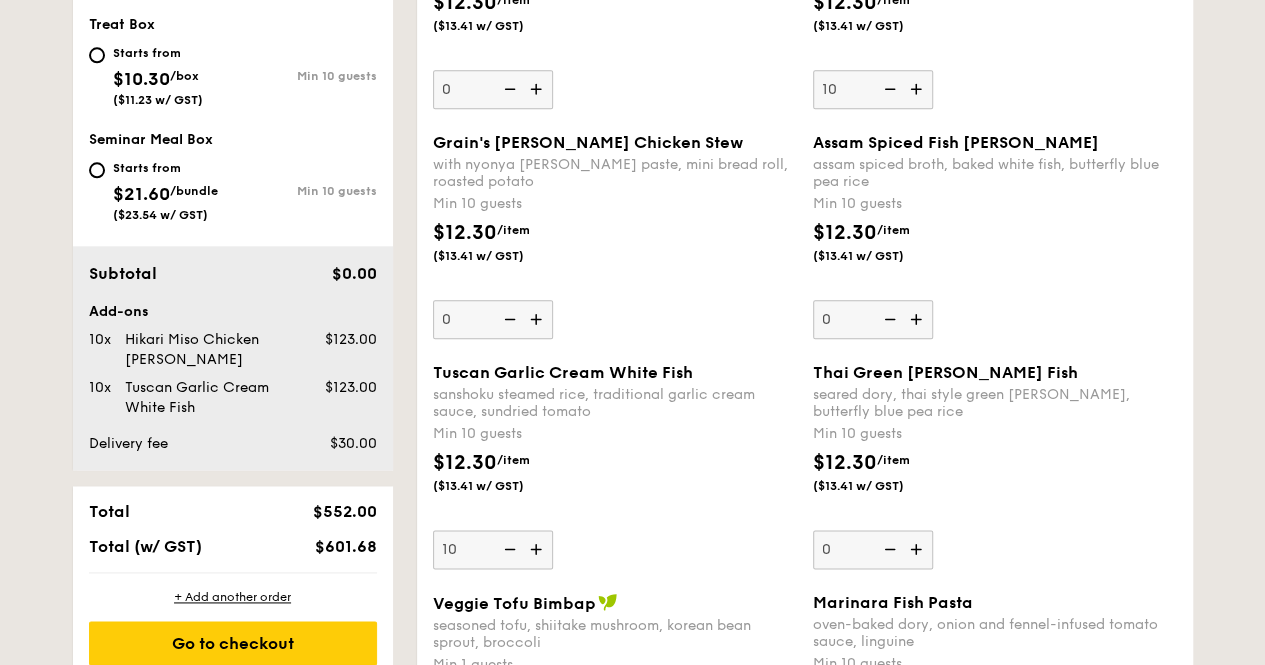 click on "Go to checkout" at bounding box center (233, 643) 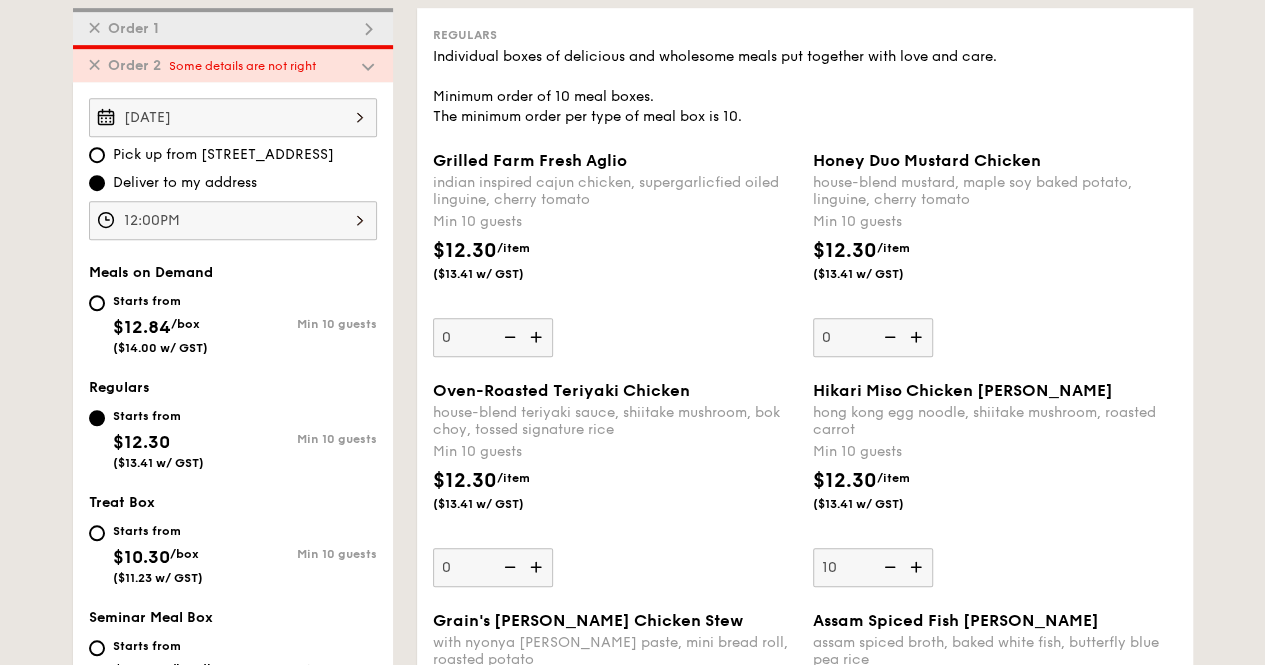 scroll, scrollTop: 534, scrollLeft: 0, axis: vertical 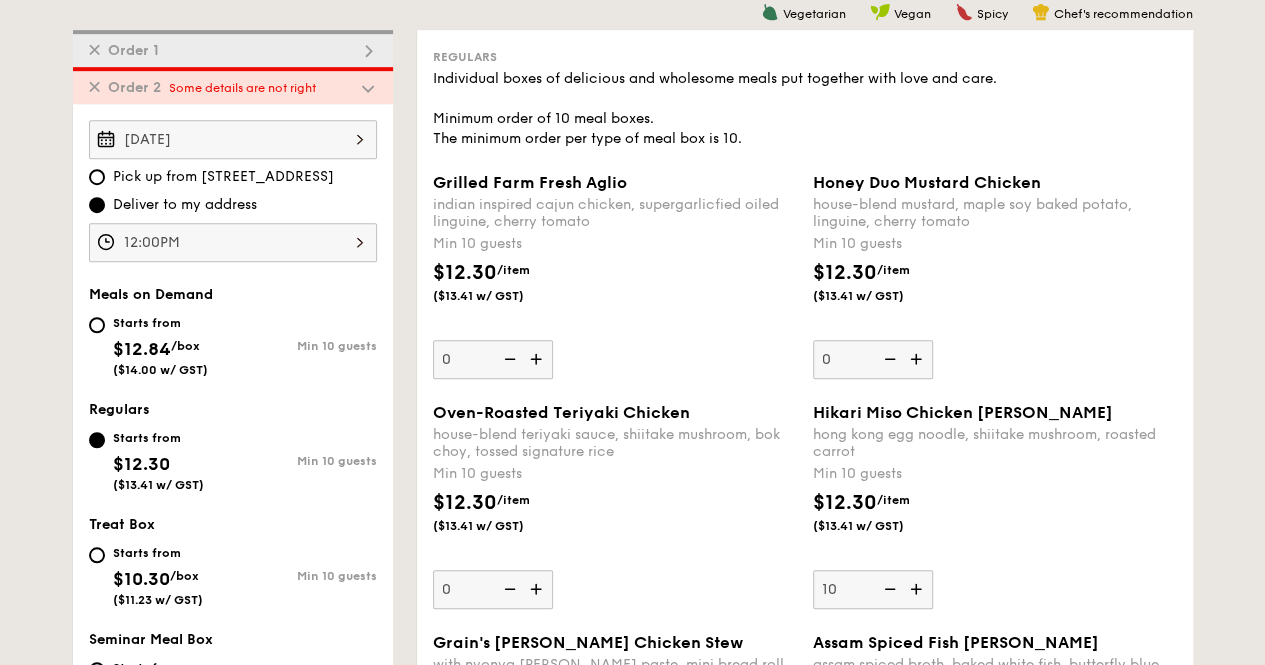click on "✕
Order 1" at bounding box center (233, 48) 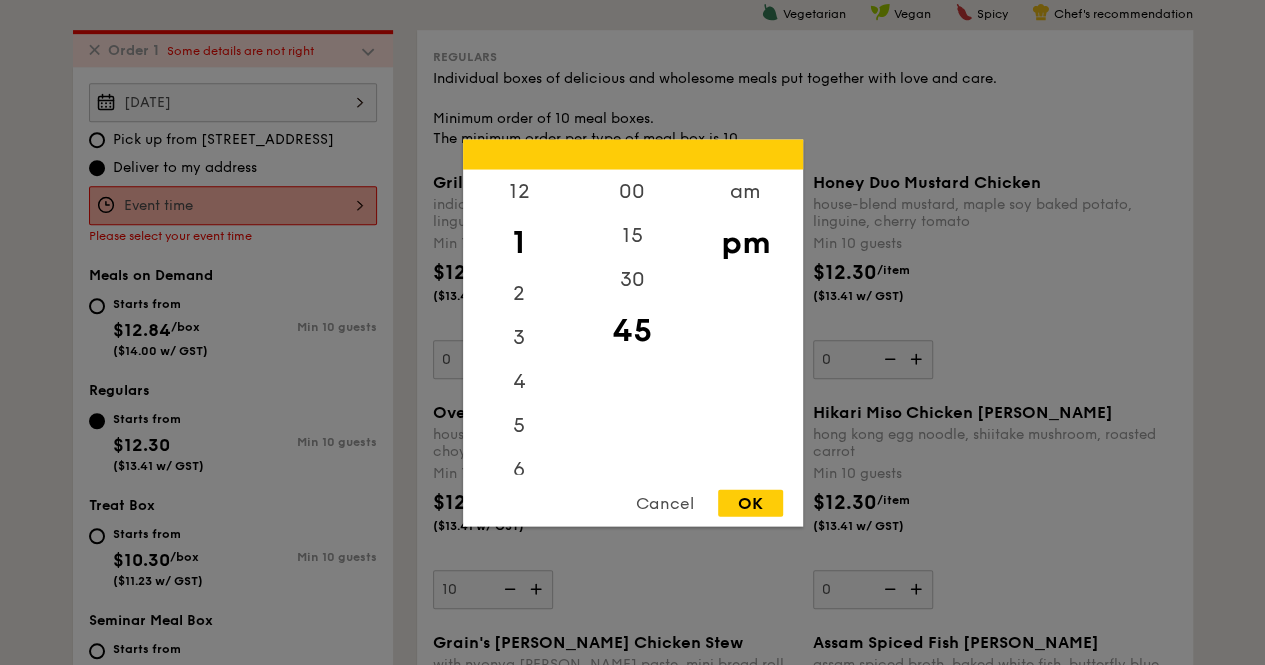 click on "12 1 2 3 4 5 6 7 8 9 10 11   00 15 30 45   am   pm   Cancel   OK" at bounding box center (233, 205) 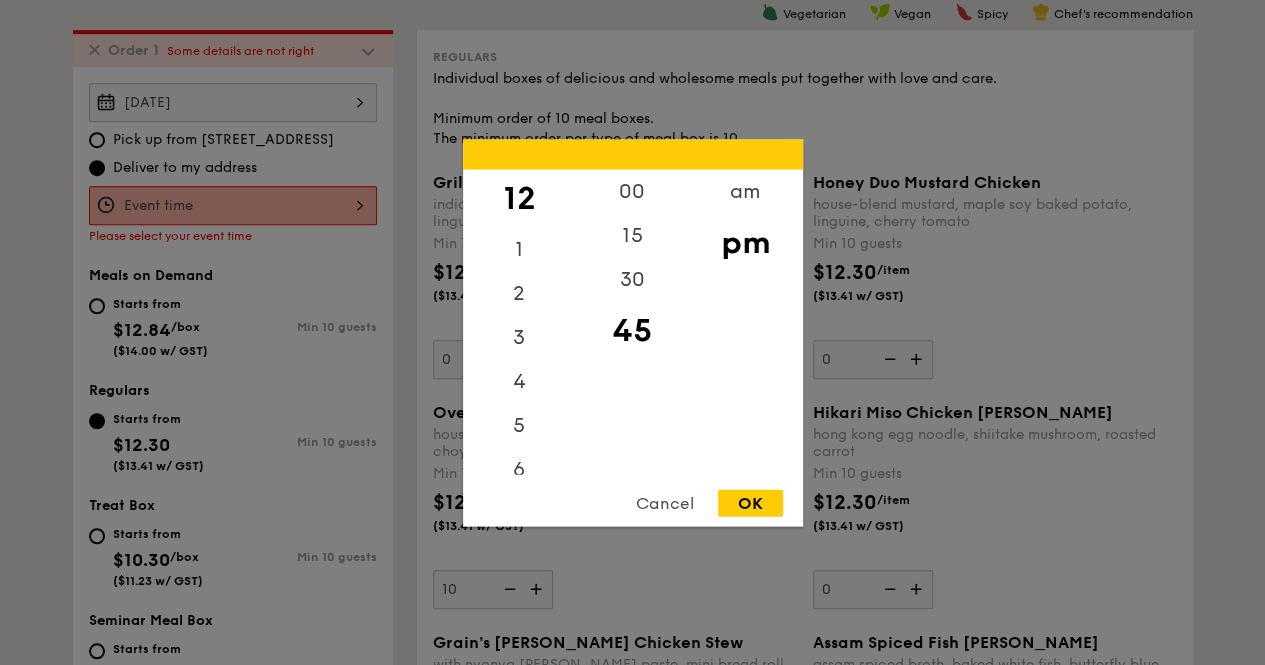 click on "00" at bounding box center [632, 191] 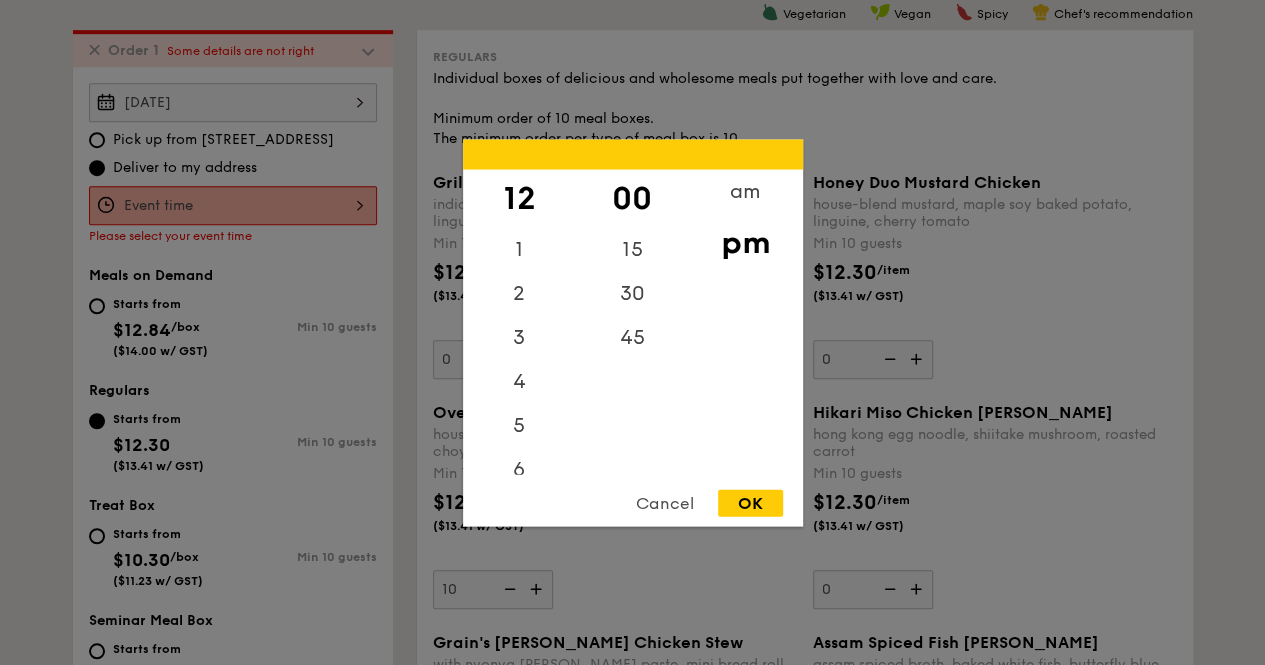 click on "OK" at bounding box center (750, 502) 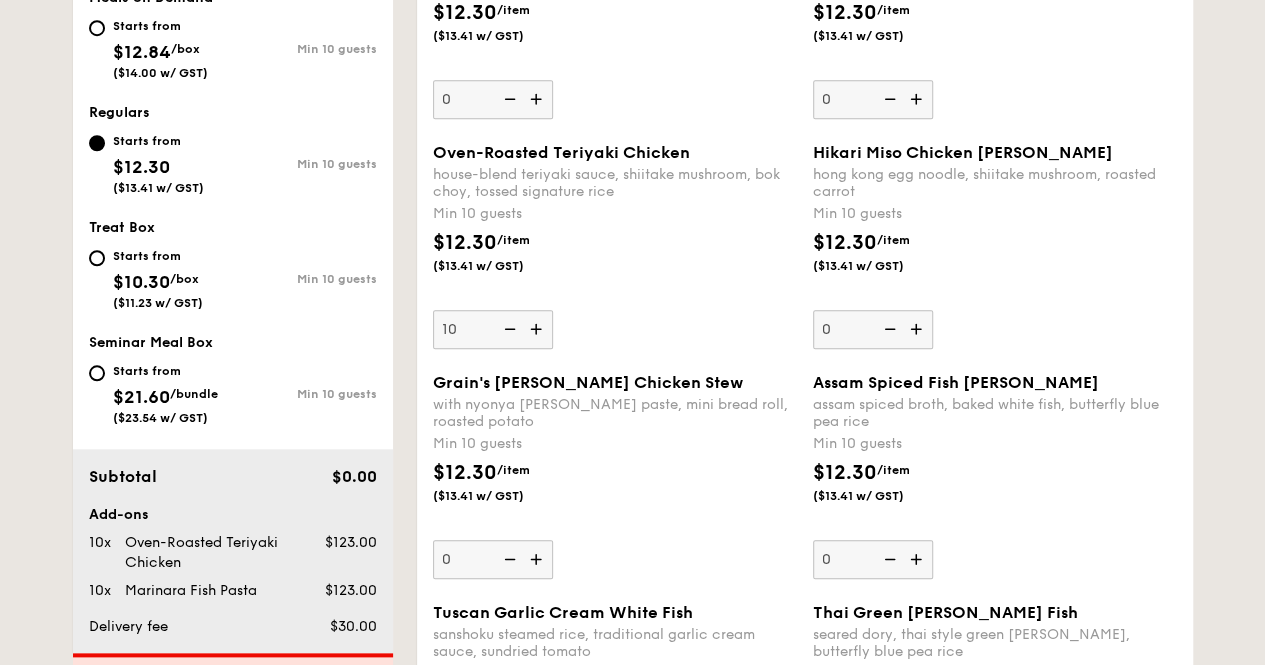 scroll, scrollTop: 1034, scrollLeft: 0, axis: vertical 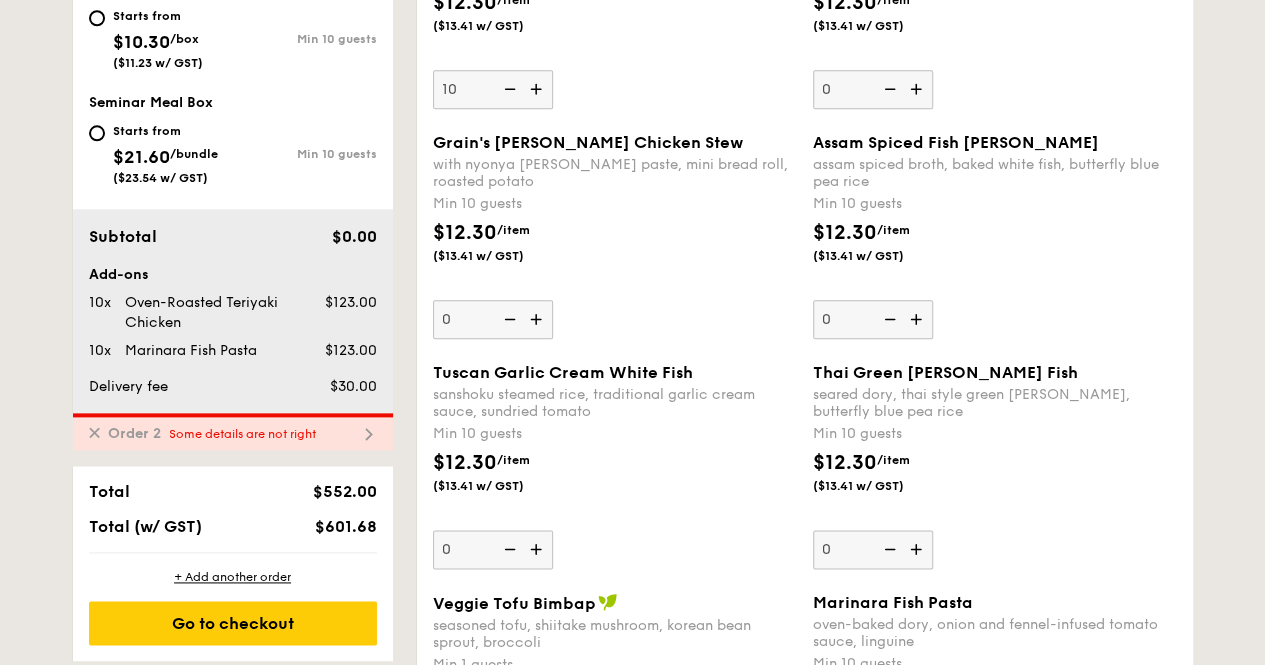 click at bounding box center (368, 434) 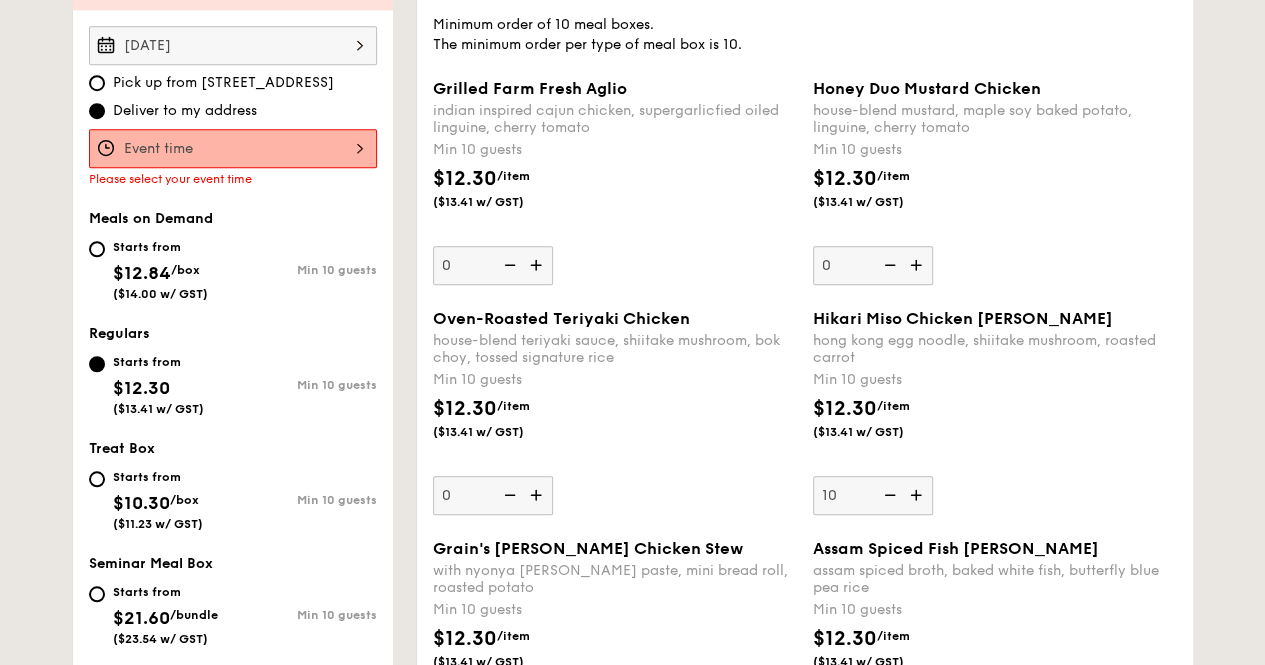 scroll, scrollTop: 570, scrollLeft: 0, axis: vertical 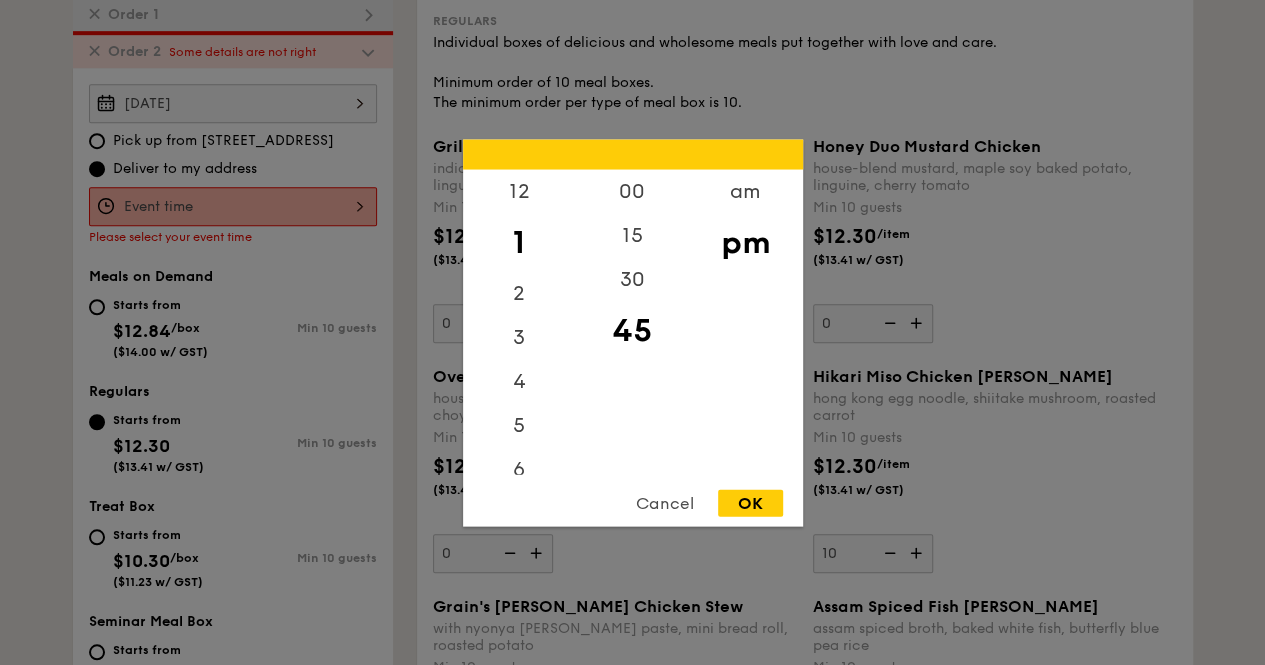 click on "12 1 2 3 4 5 6 7 8 9 10 11   00 15 30 45   am   pm   Cancel   OK" at bounding box center (233, 206) 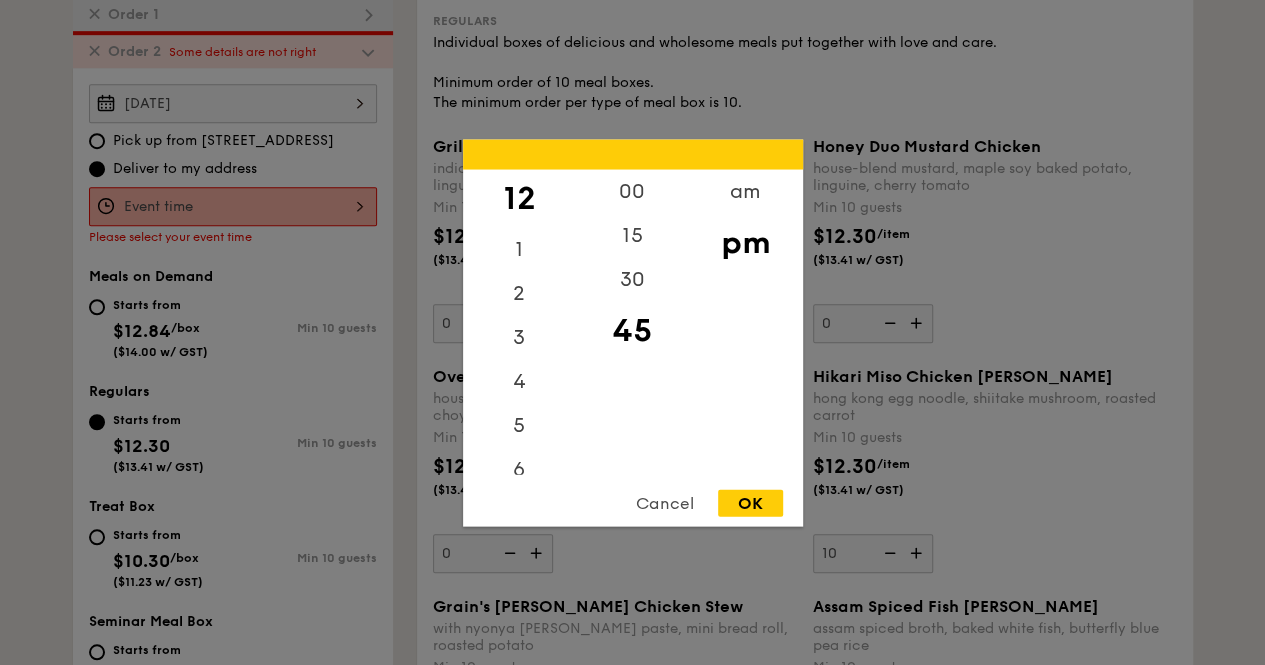 click on "00" at bounding box center [632, 191] 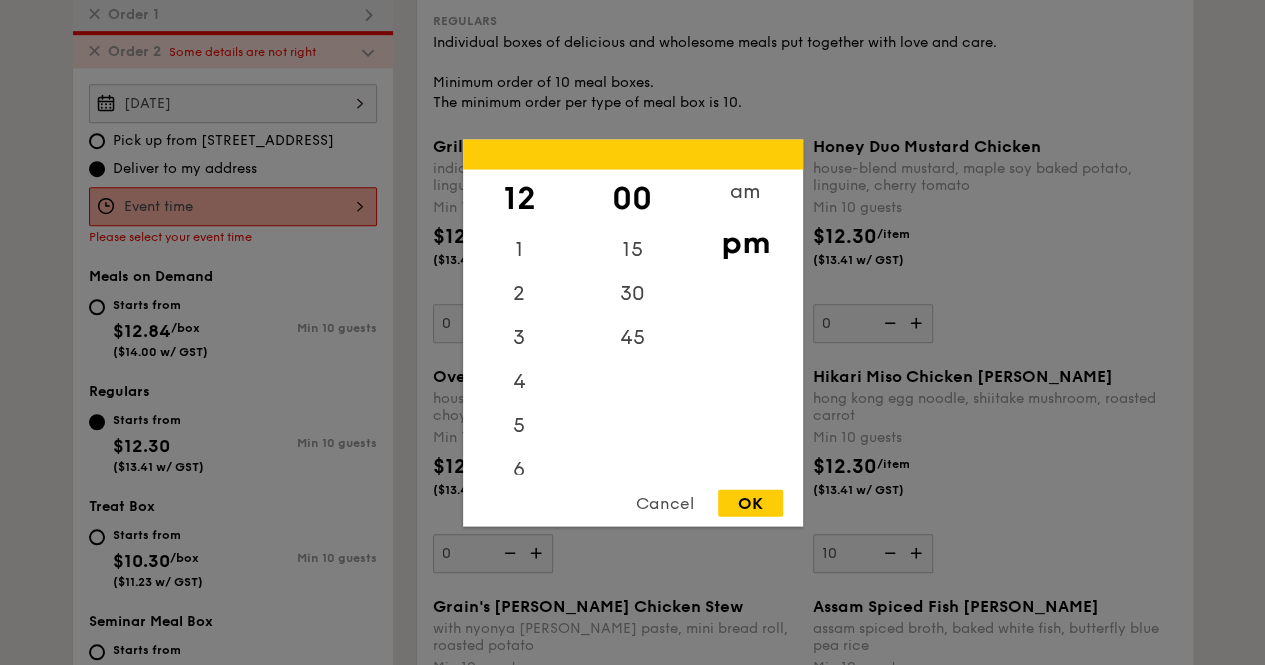 click on "OK" at bounding box center (750, 502) 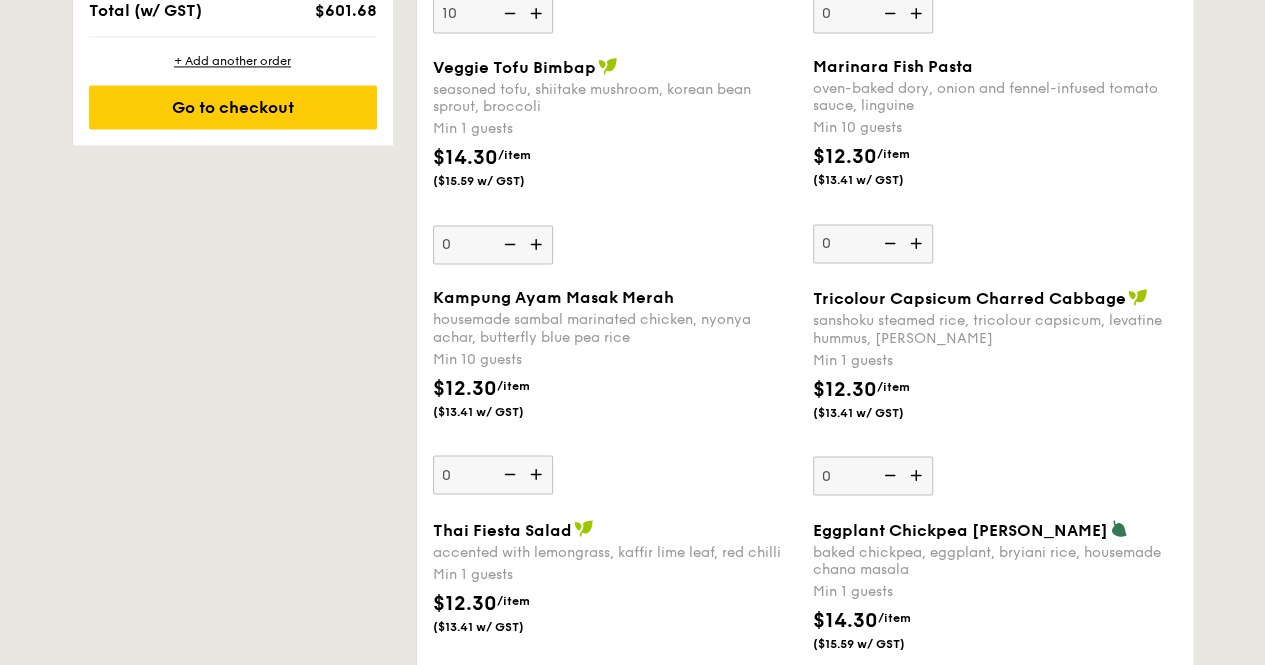 click on "+ Add another order
Go to checkout" at bounding box center [233, 91] 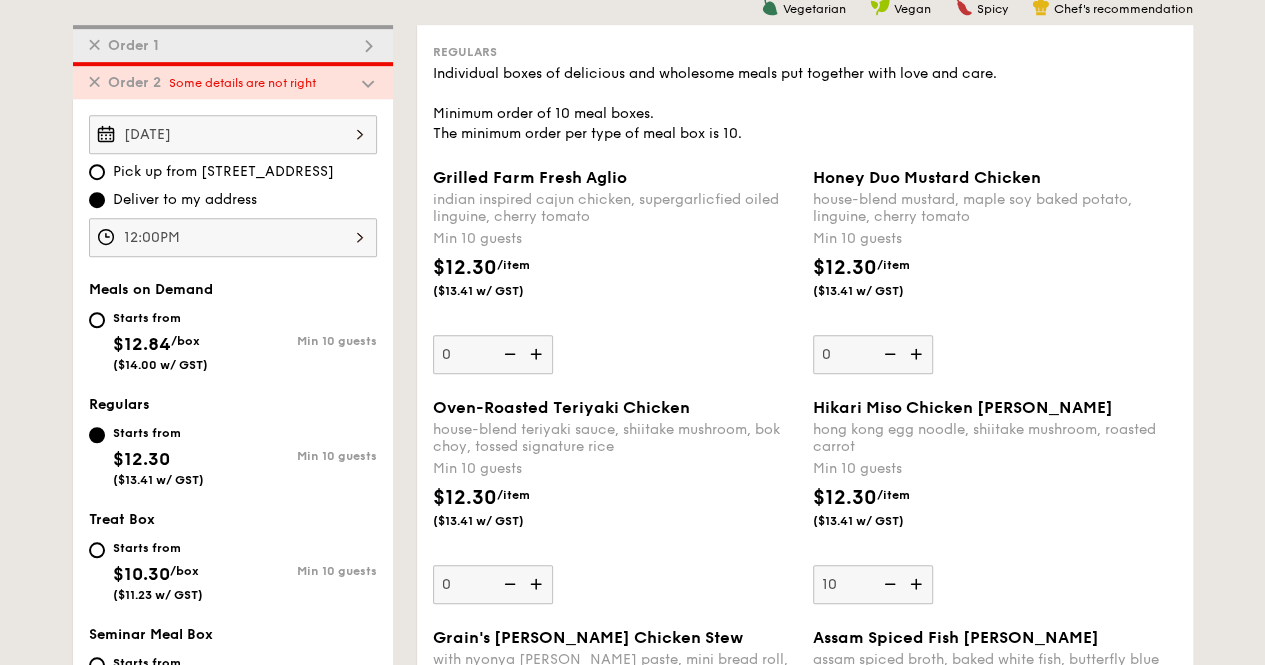 scroll, scrollTop: 534, scrollLeft: 0, axis: vertical 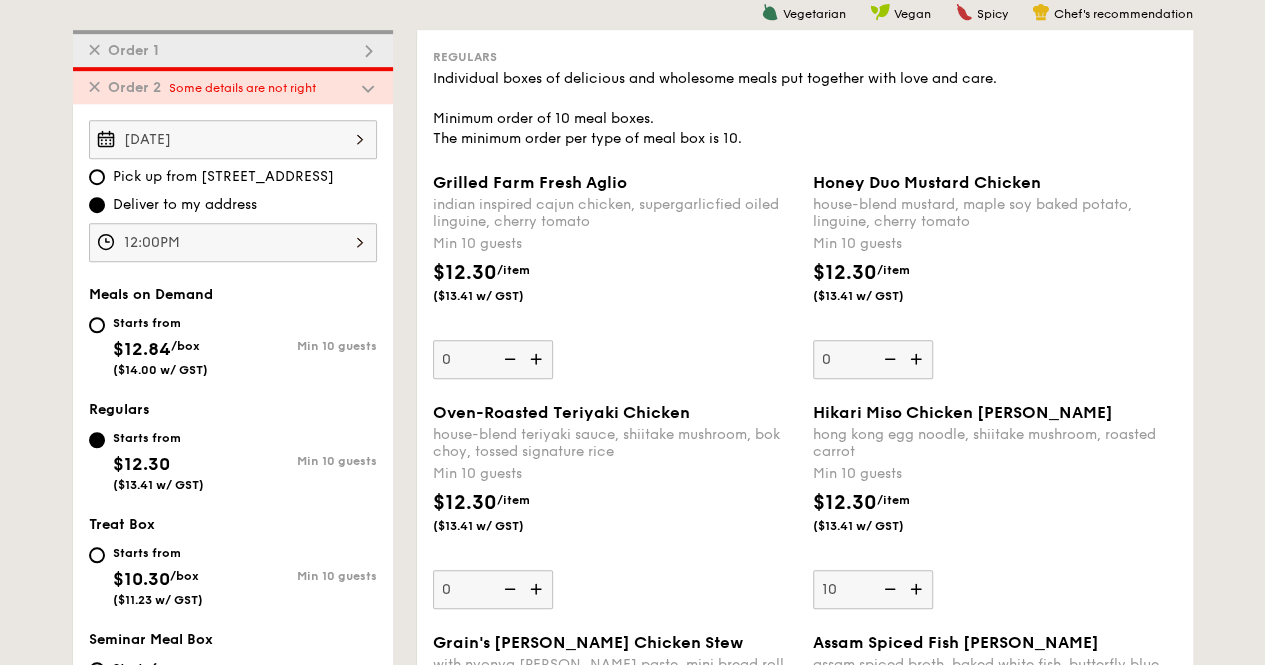 click on "Some details are not right" at bounding box center (242, 88) 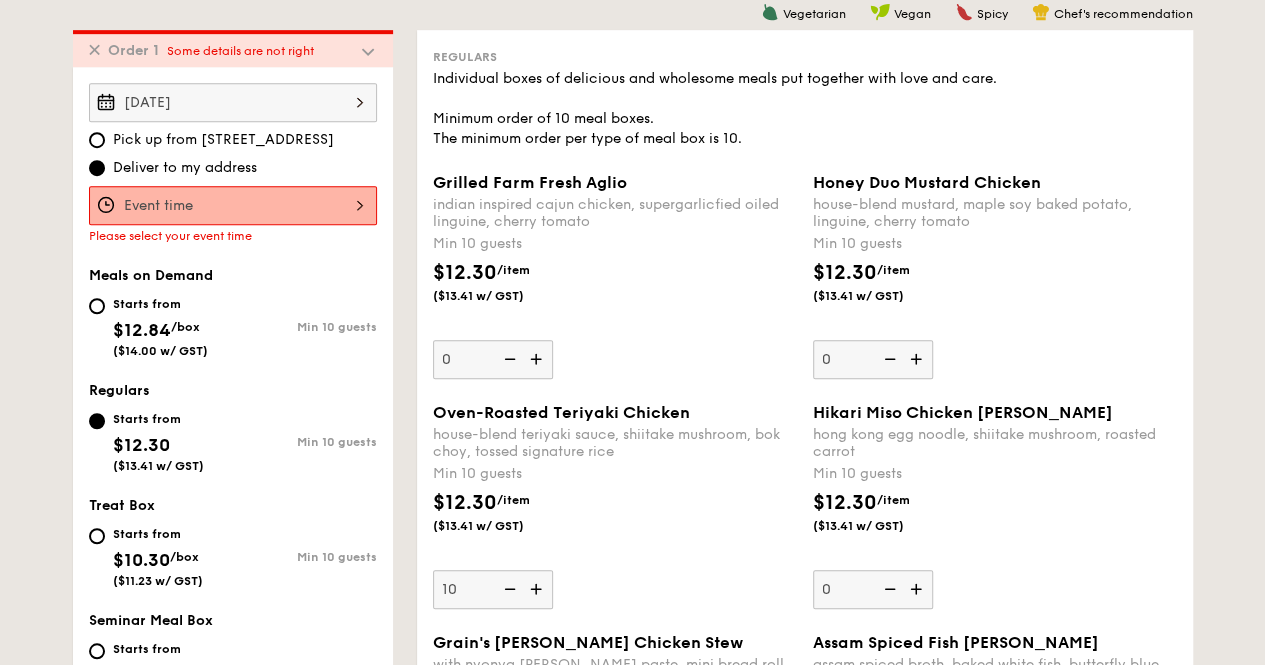 click at bounding box center [233, 205] 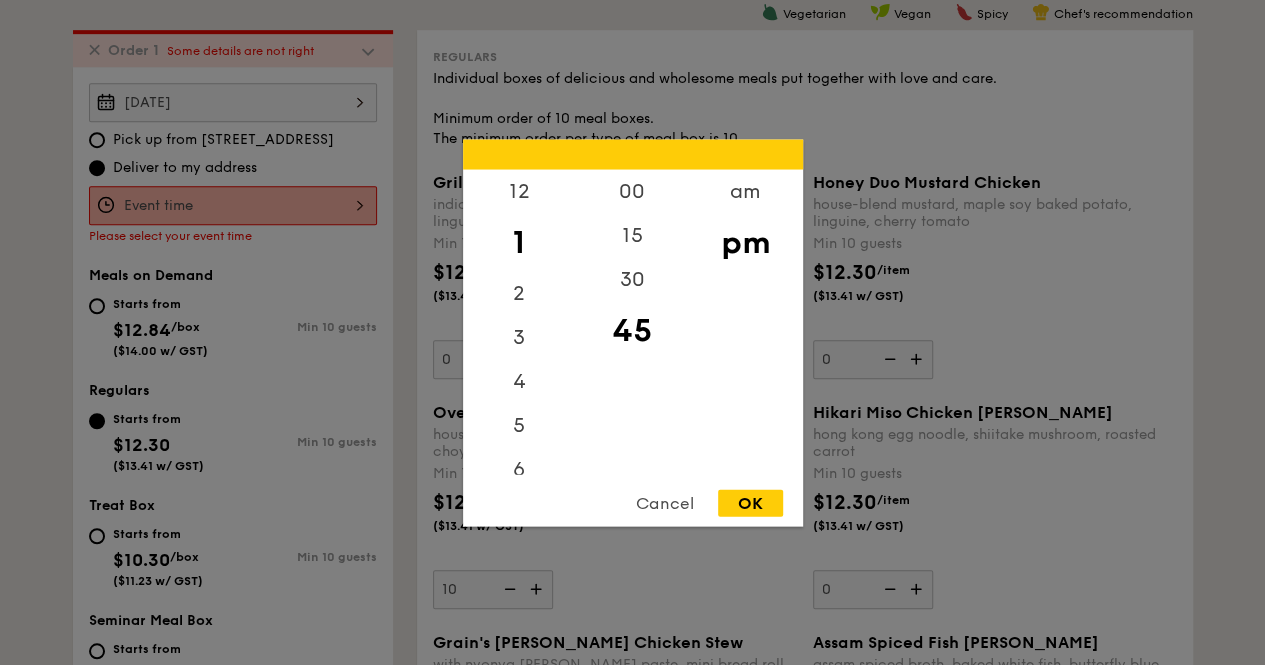 click on "12" at bounding box center (519, 191) 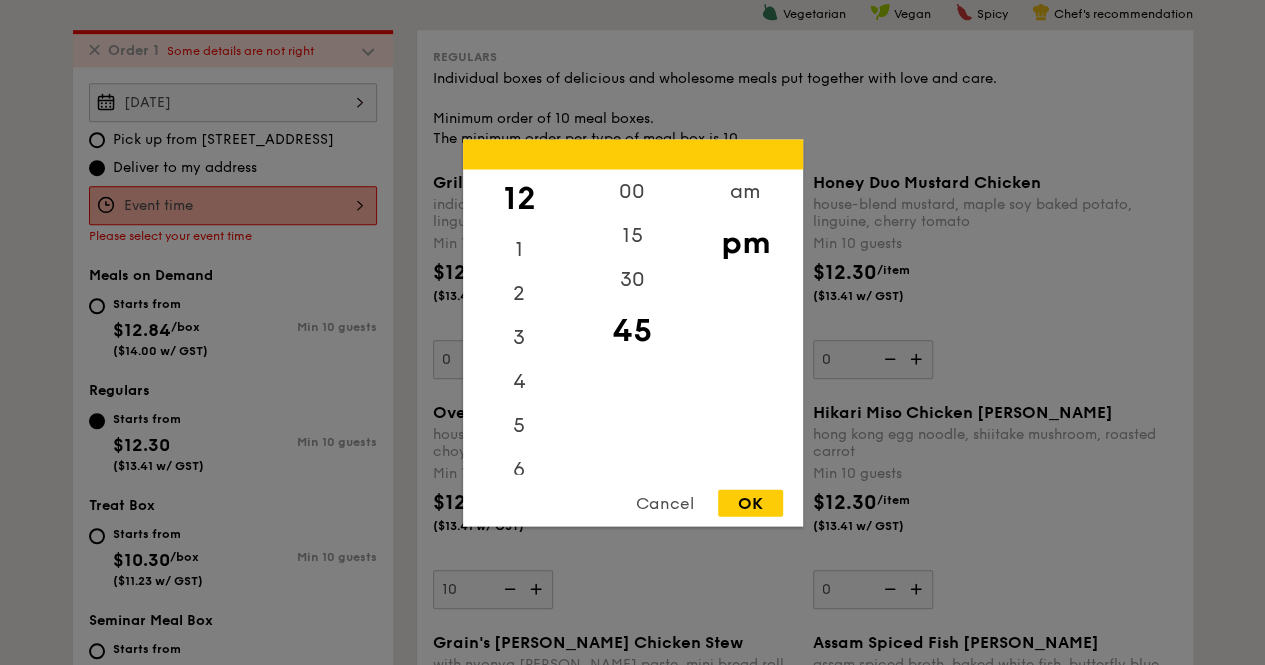 click on "30" at bounding box center [632, 279] 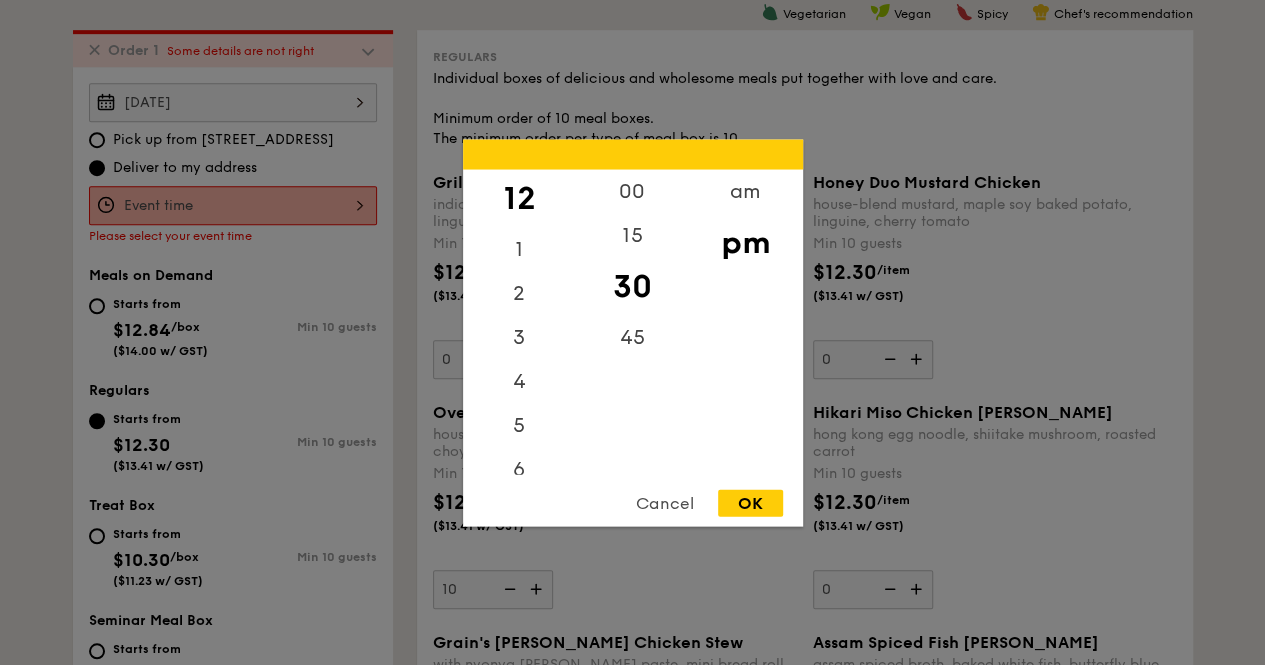 click on "00" at bounding box center (632, 191) 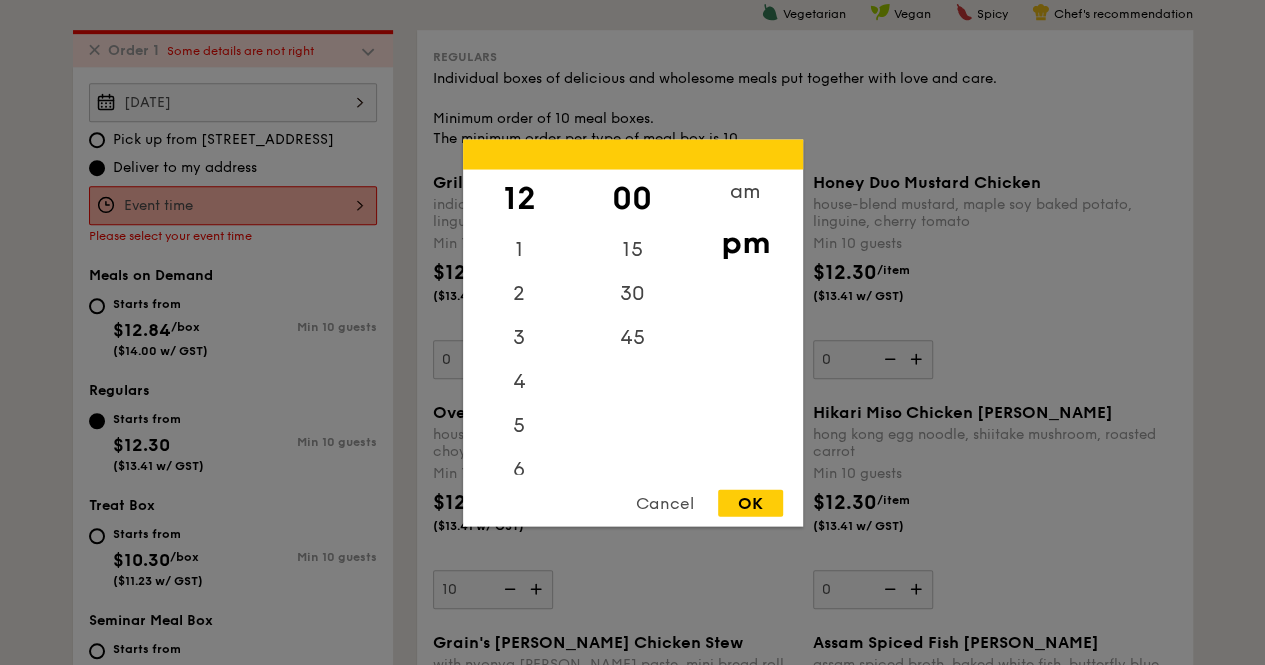 click on "pm" at bounding box center (745, 242) 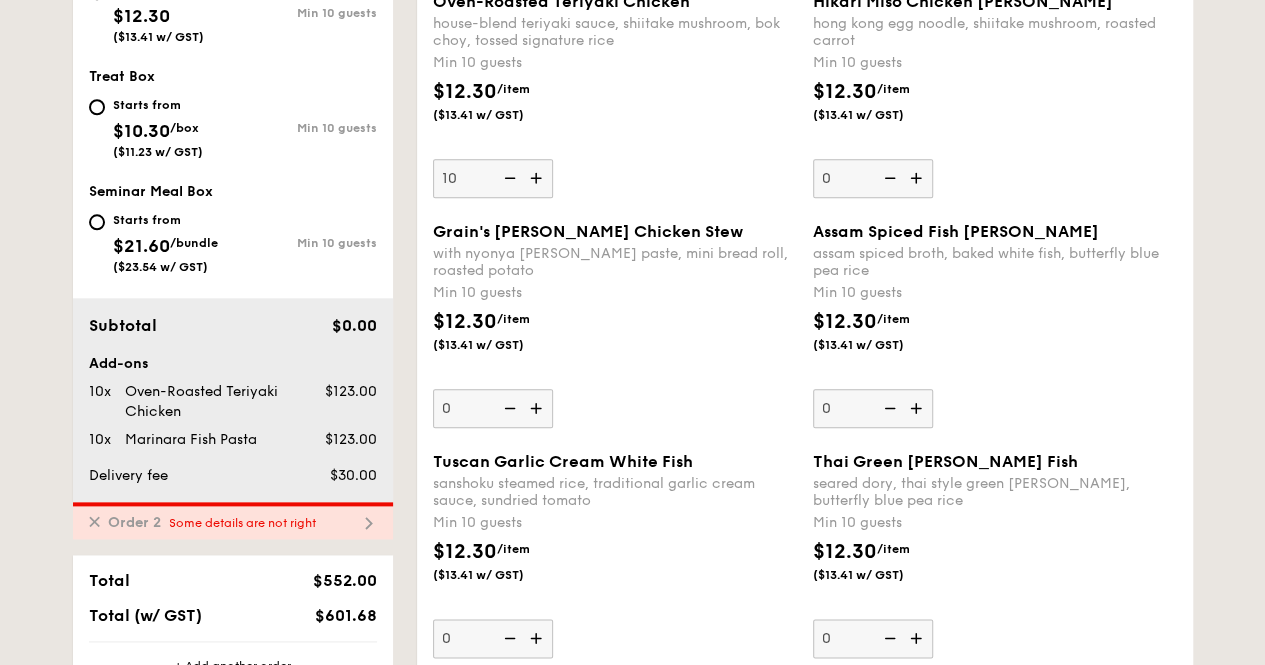 scroll, scrollTop: 1134, scrollLeft: 0, axis: vertical 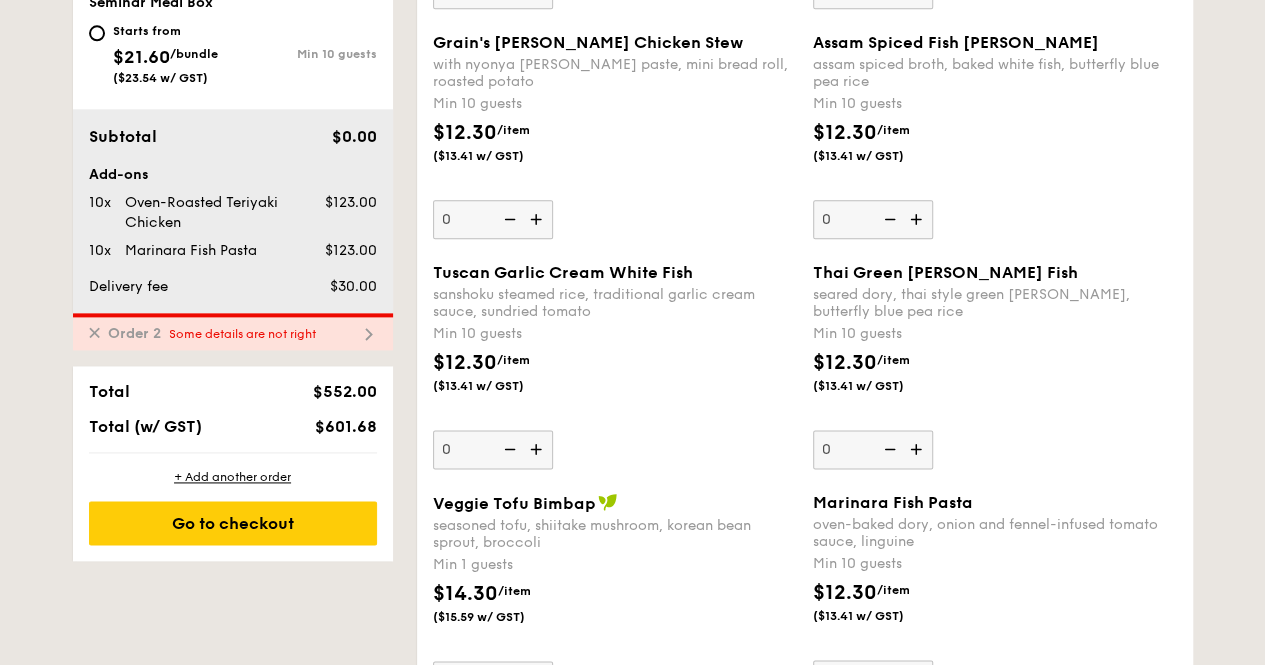 click on "✕
Order 2
Some details are not right" at bounding box center (233, 331) 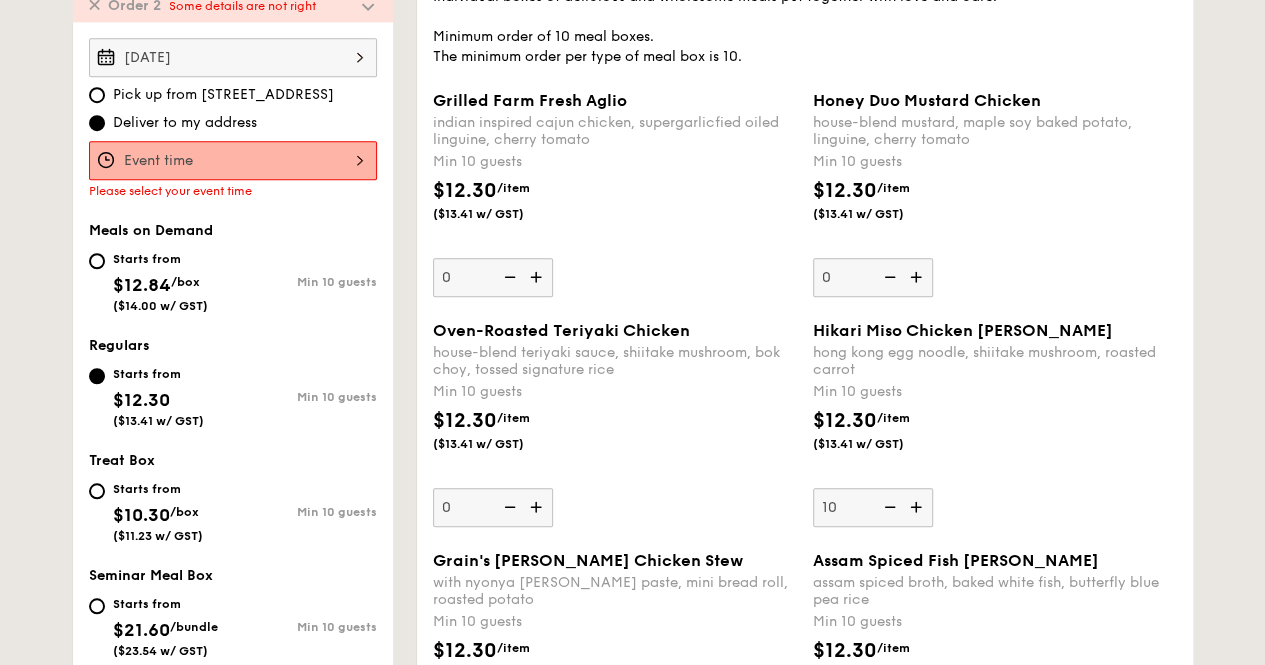 scroll, scrollTop: 570, scrollLeft: 0, axis: vertical 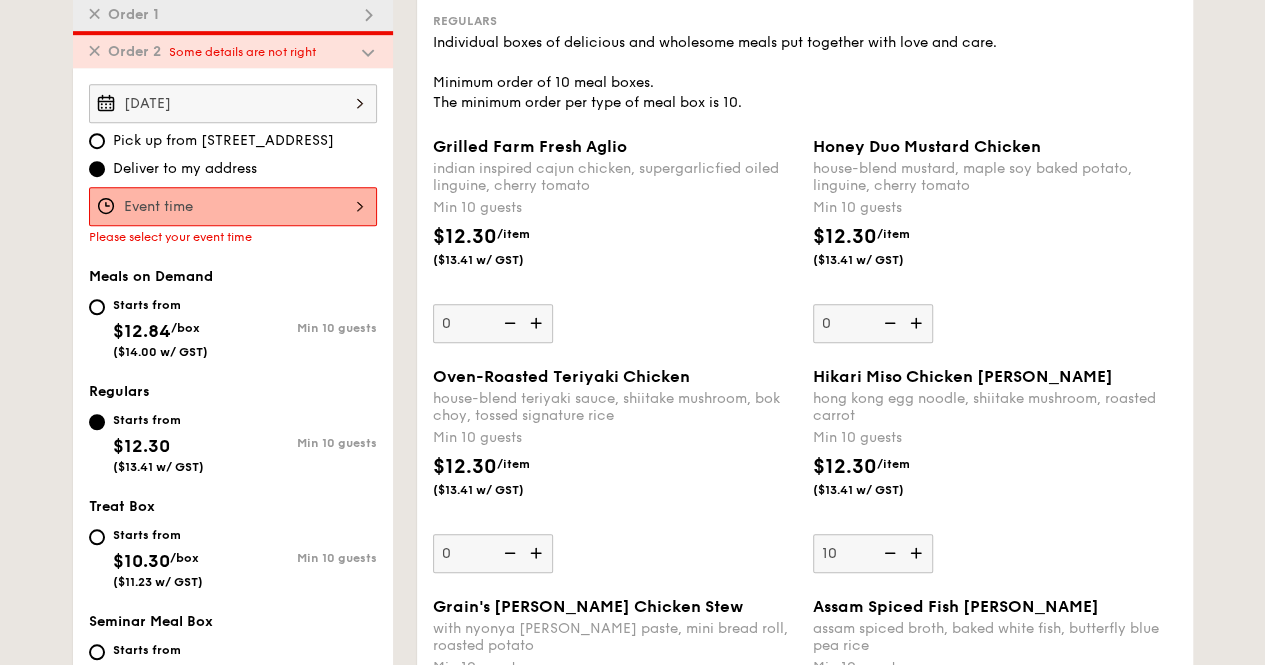 click at bounding box center (233, 206) 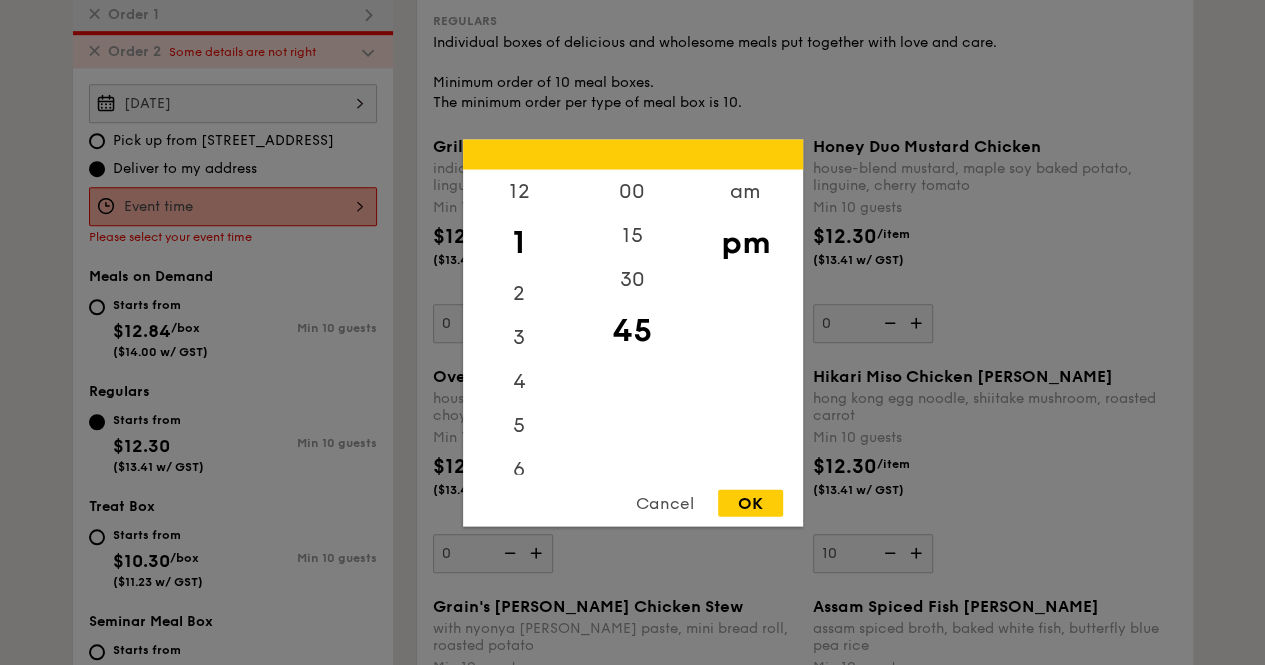 click on "12" at bounding box center (519, 191) 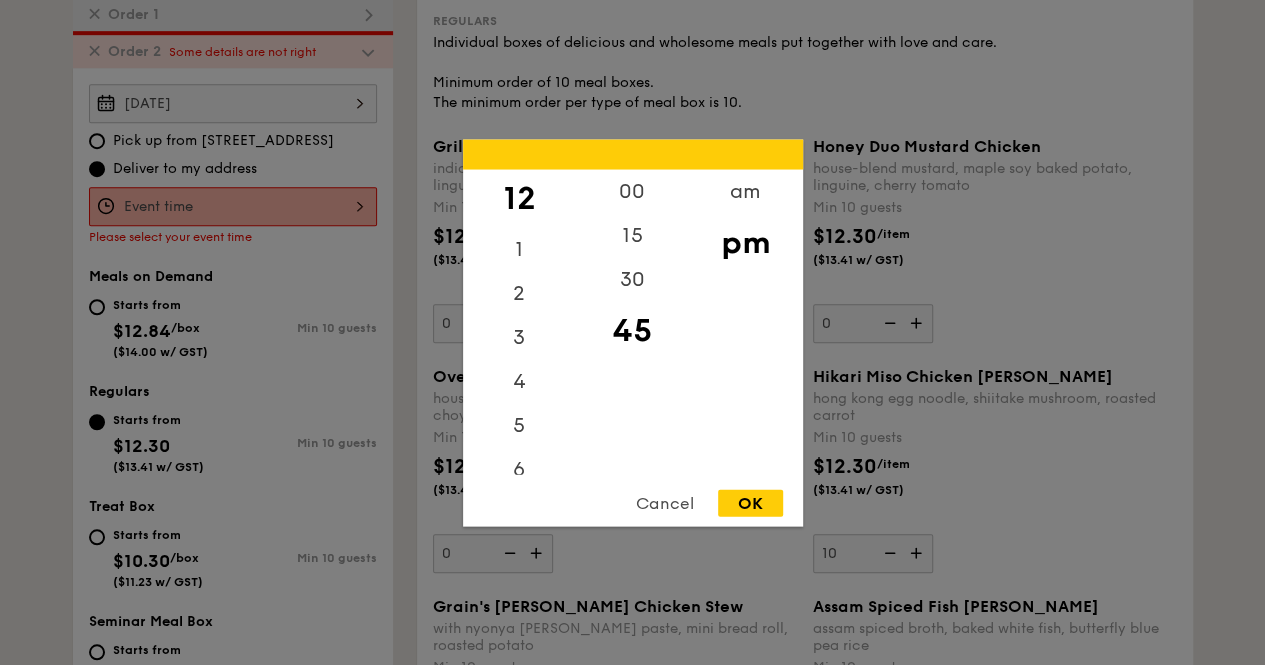 click on "15" at bounding box center (632, 235) 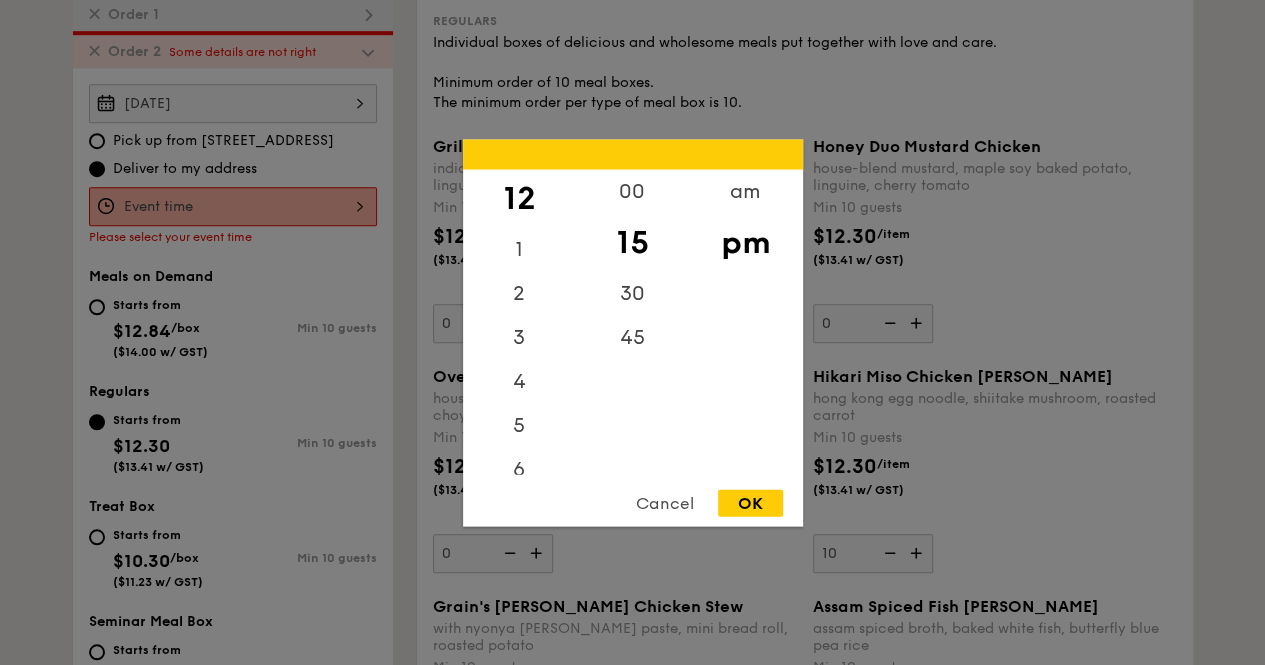 click on "pm" at bounding box center (745, 242) 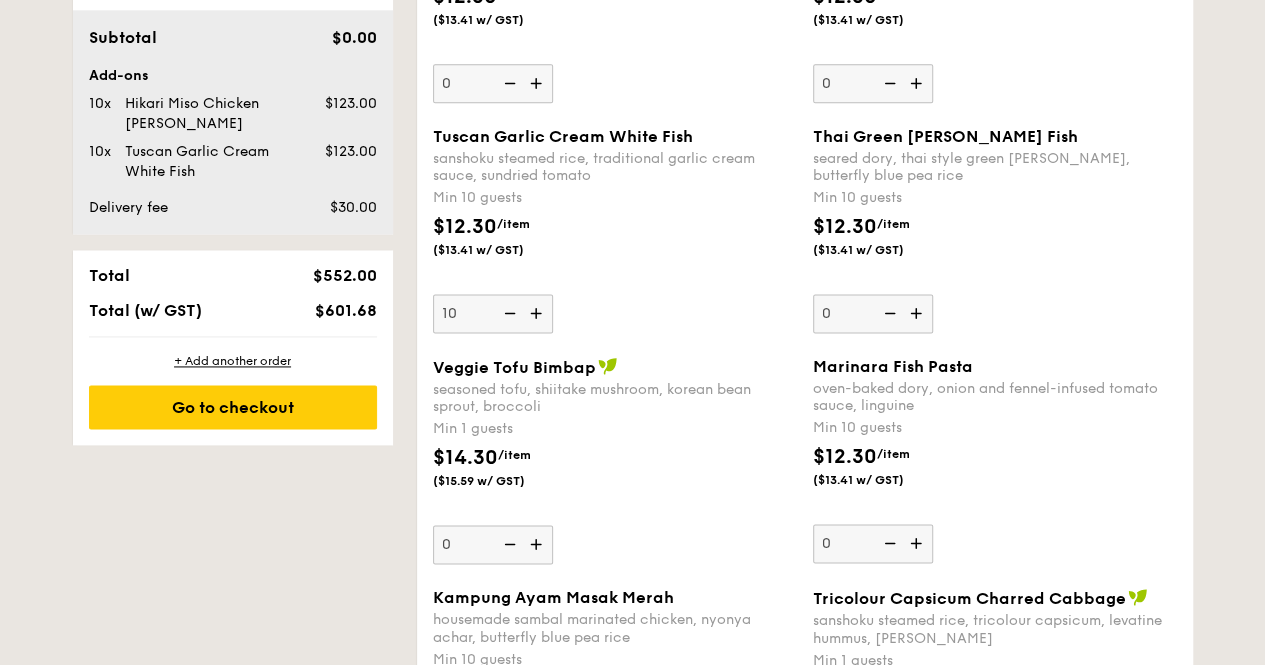click on "Go to checkout" at bounding box center [233, 407] 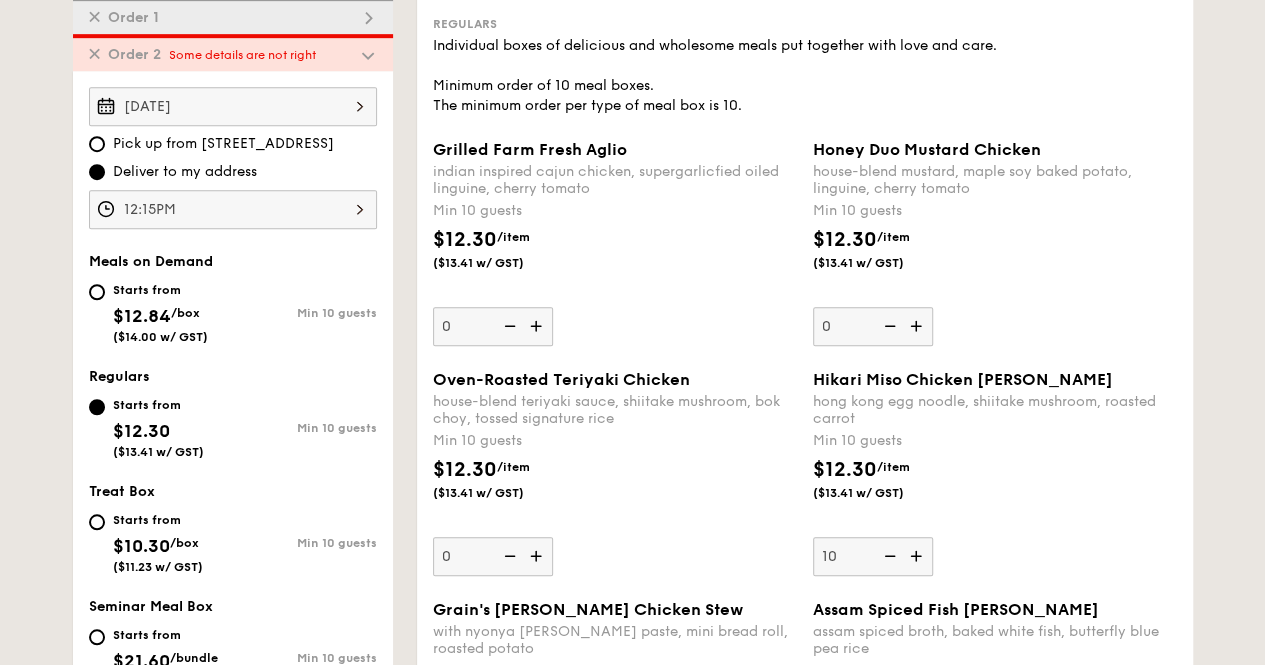 scroll, scrollTop: 534, scrollLeft: 0, axis: vertical 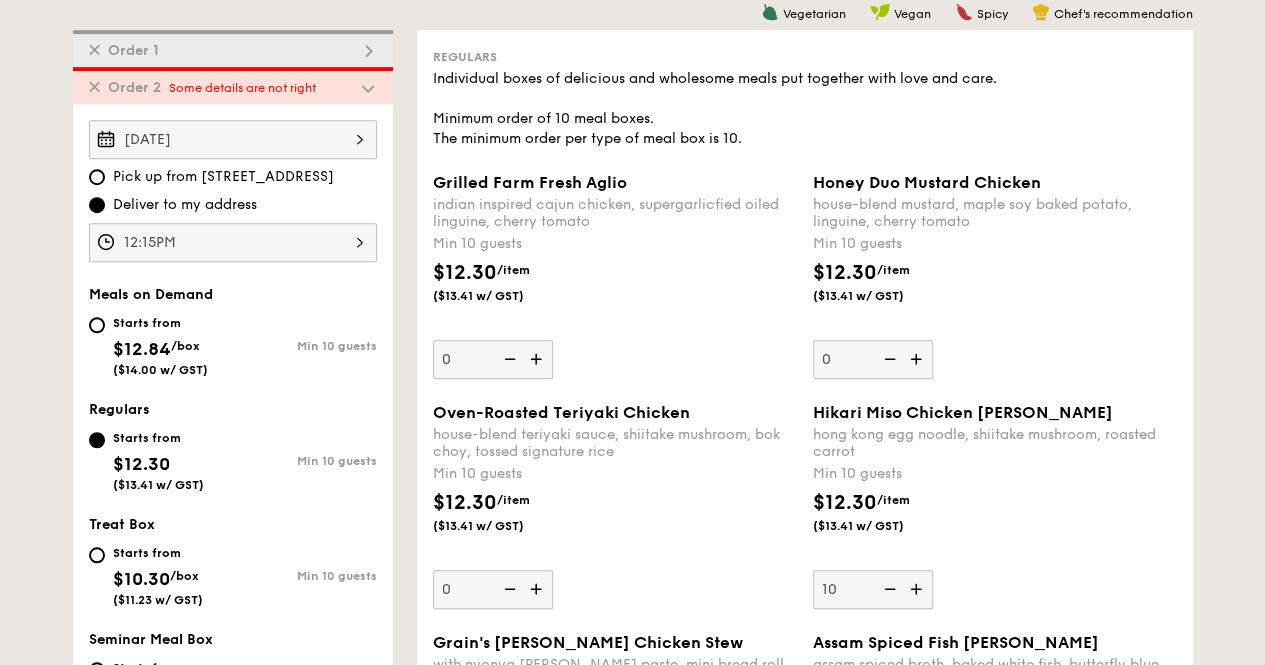click on "Sep 09, 2025" at bounding box center (233, 139) 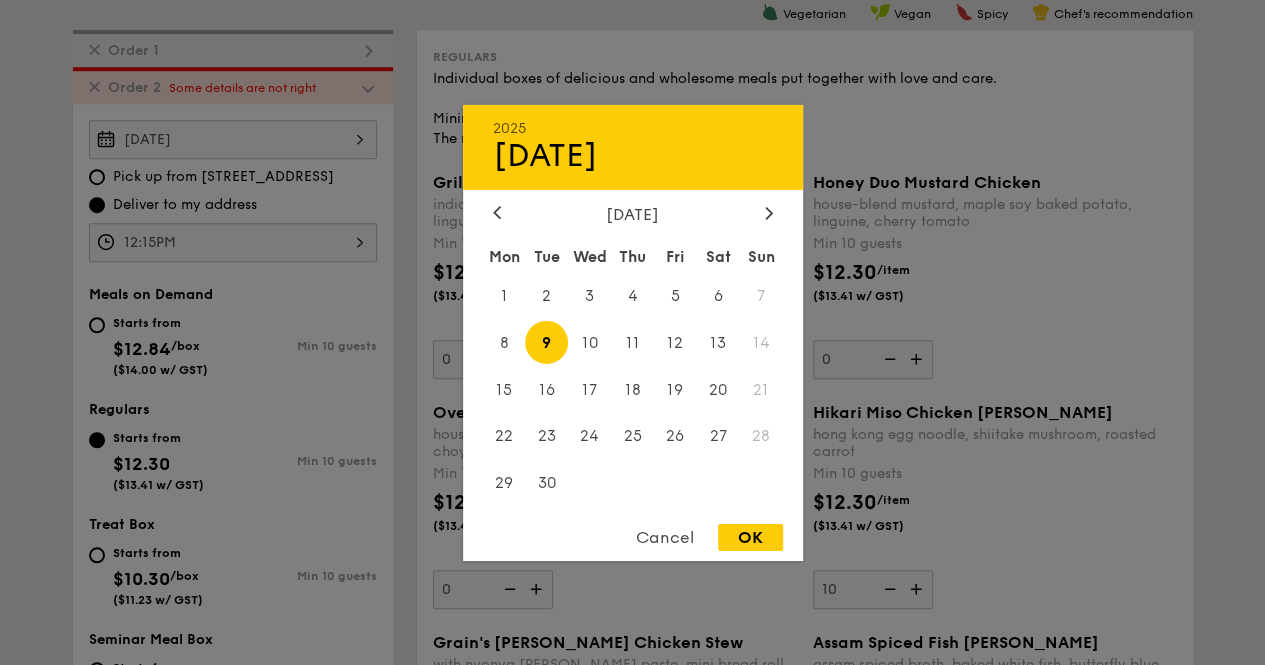 click on "8" at bounding box center (504, 342) 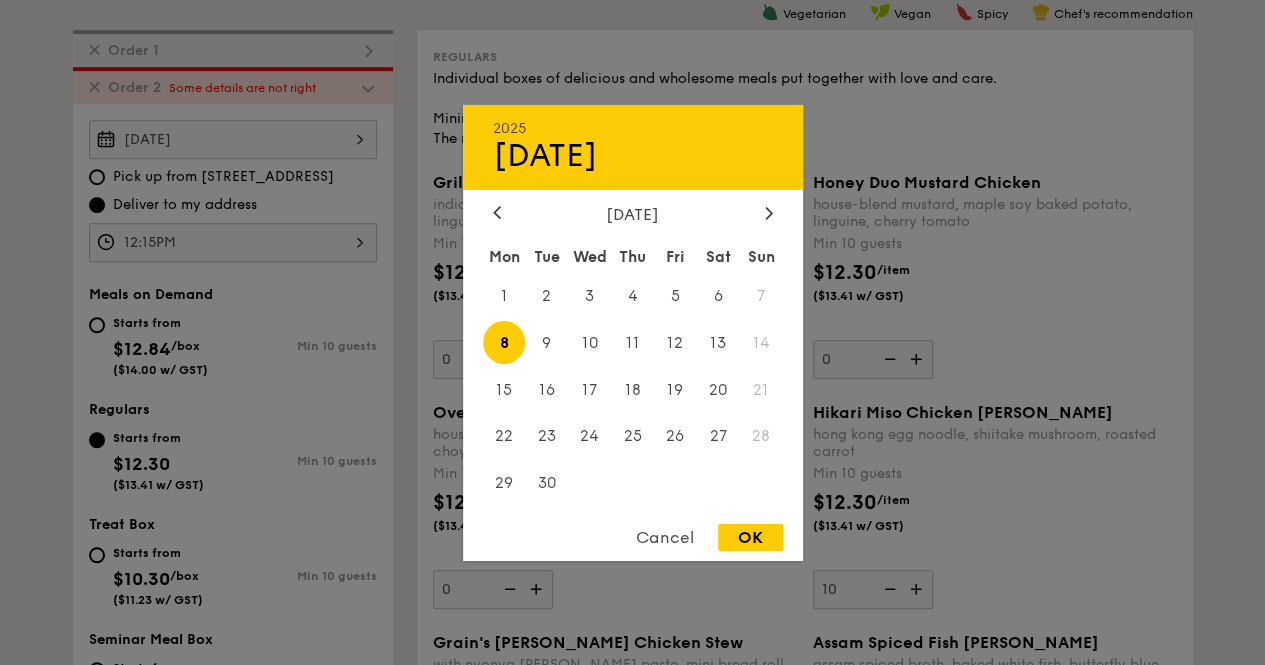 click on "OK" at bounding box center [750, 537] 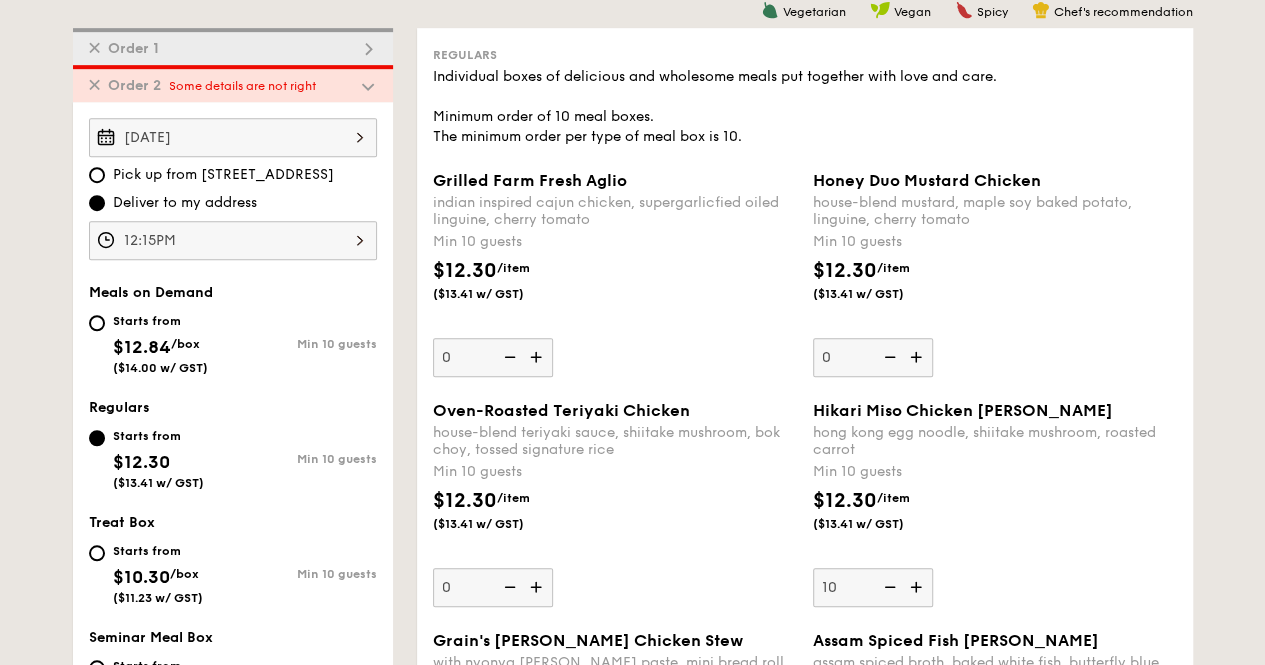 scroll, scrollTop: 534, scrollLeft: 0, axis: vertical 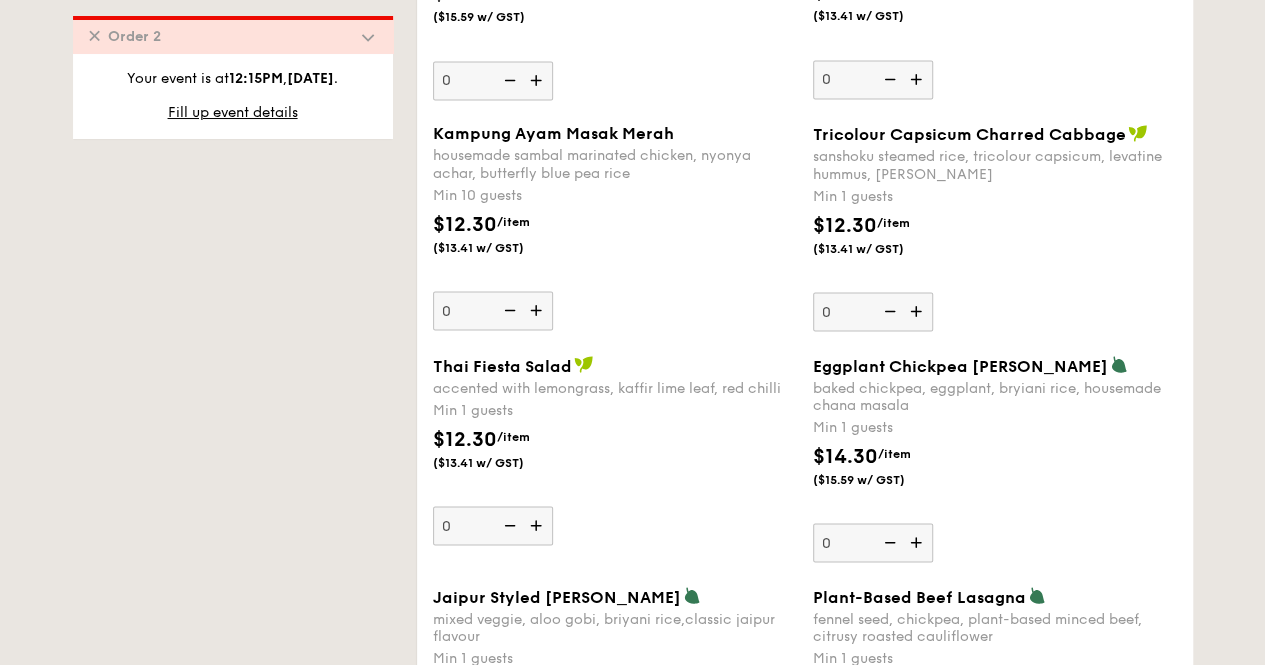 click on "Your event is at  12:15PM ,  Sep 08, 2025 .
Fill up event details" at bounding box center (233, 104) 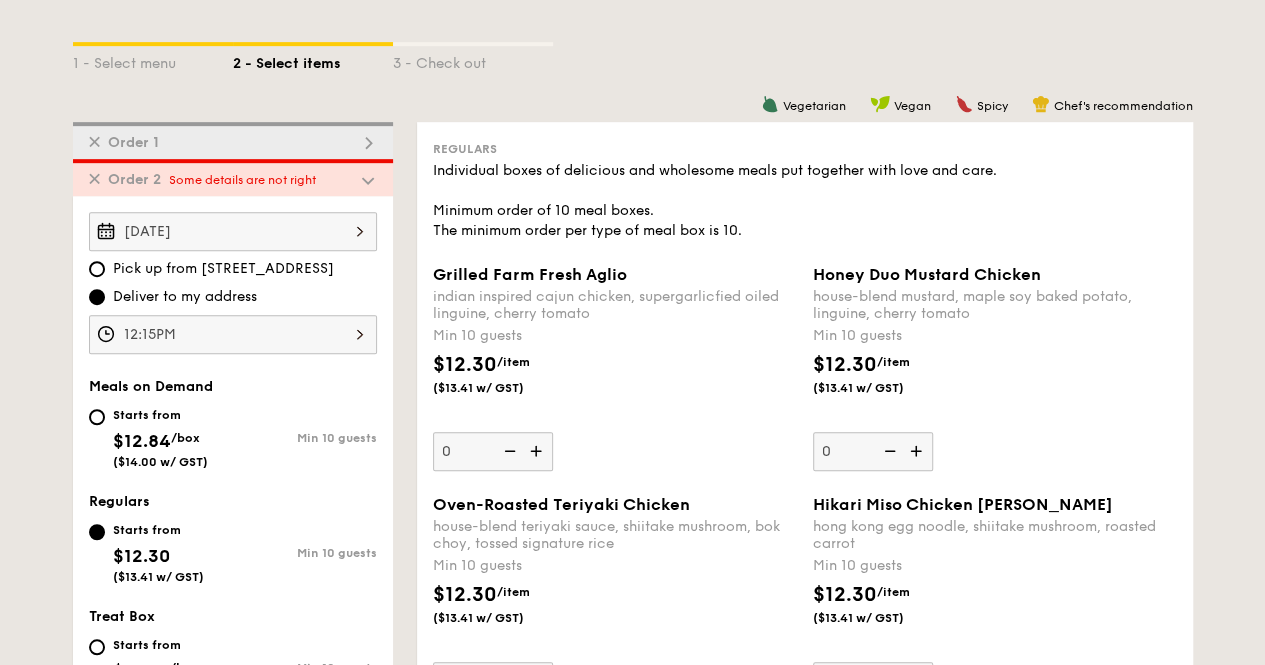 scroll, scrollTop: 334, scrollLeft: 0, axis: vertical 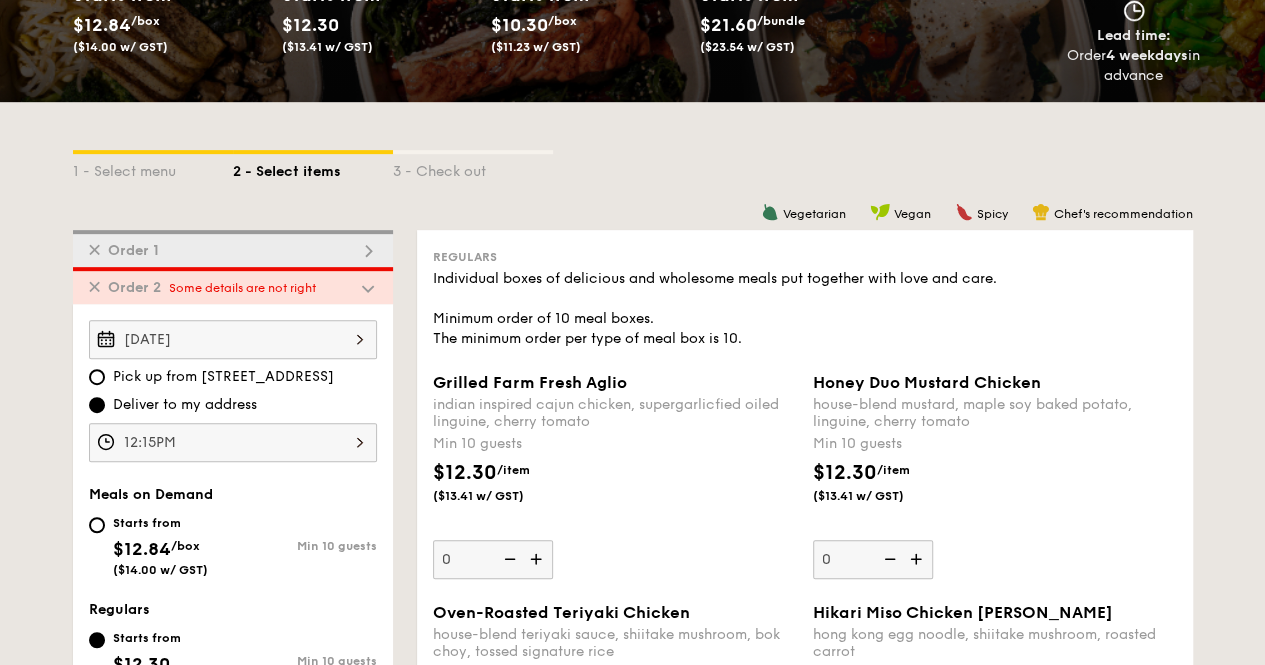 click on "Sep 08, 2025" at bounding box center [233, 339] 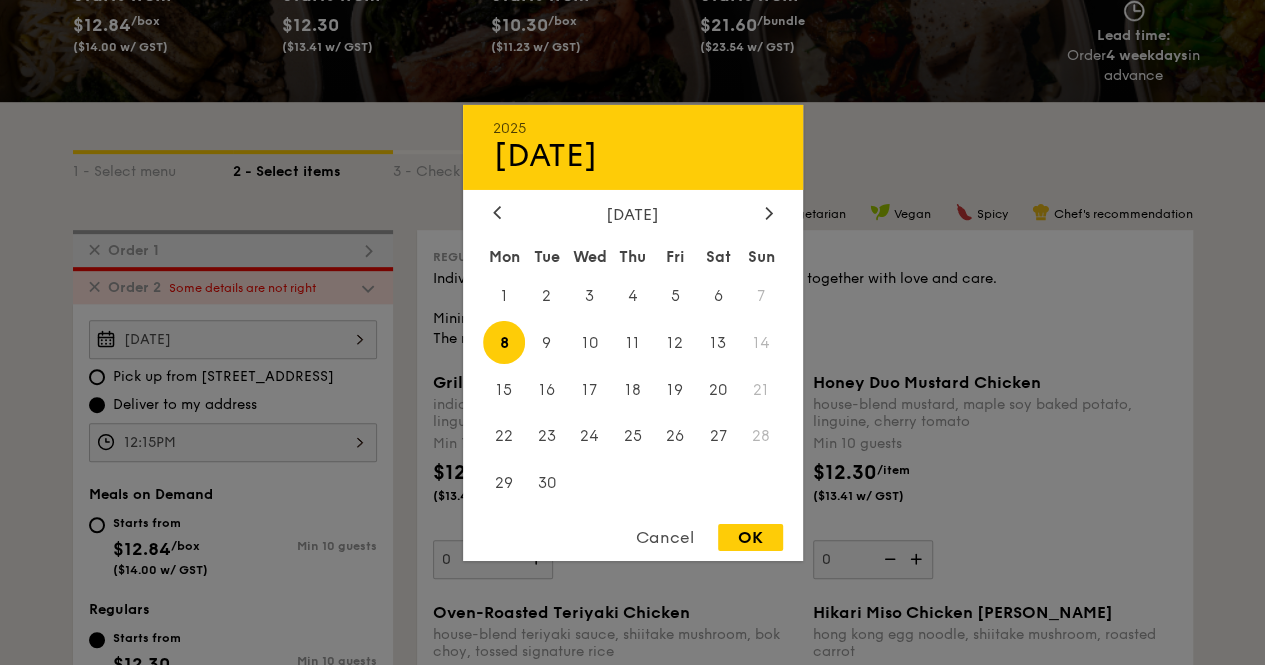 click on "9" at bounding box center [546, 342] 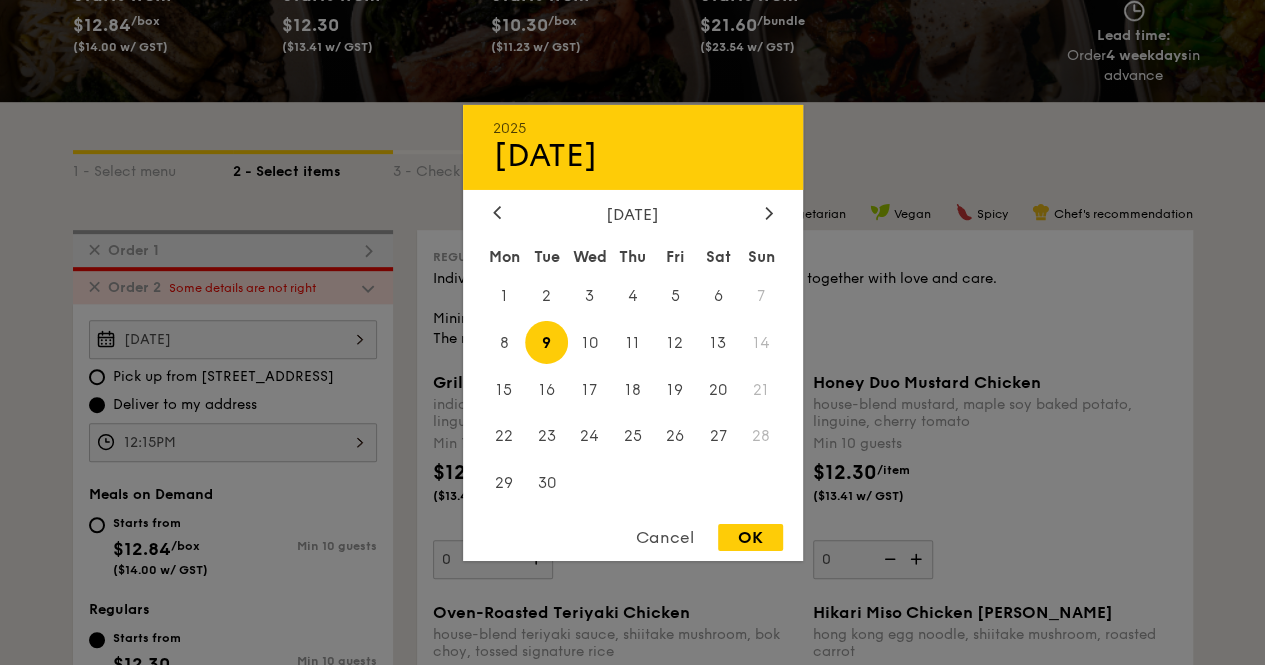 click on "OK" at bounding box center [750, 537] 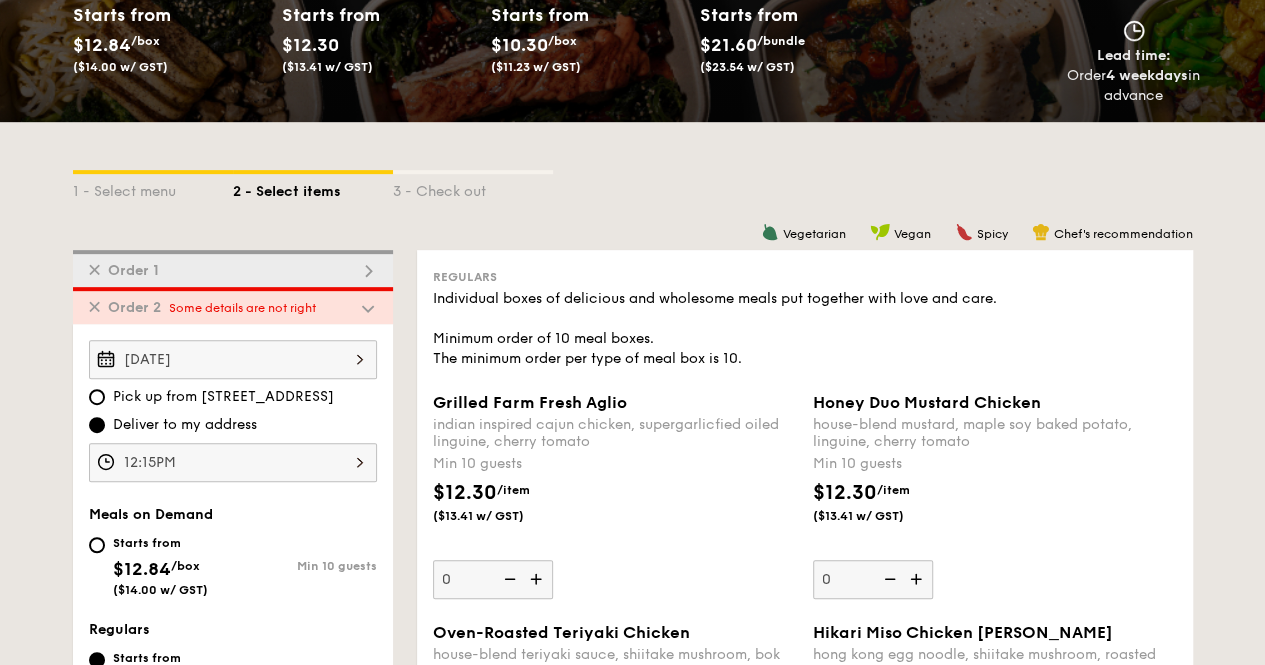 scroll, scrollTop: 234, scrollLeft: 0, axis: vertical 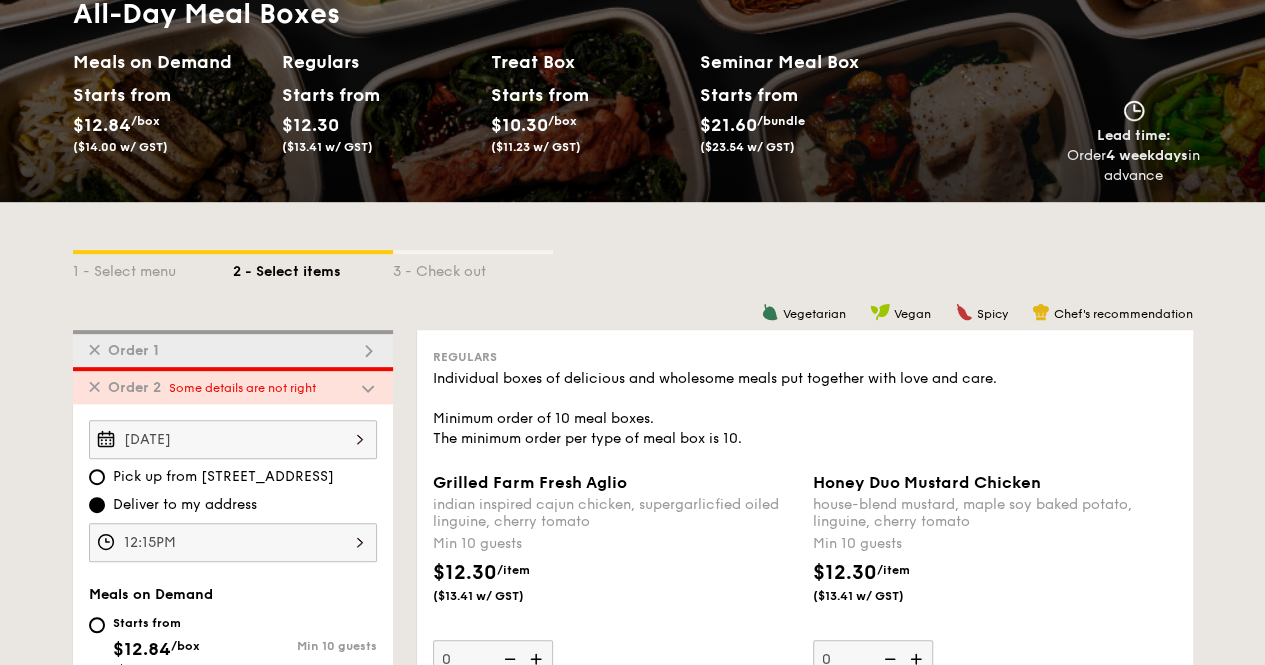 click on "✕
Order 1" at bounding box center [233, 348] 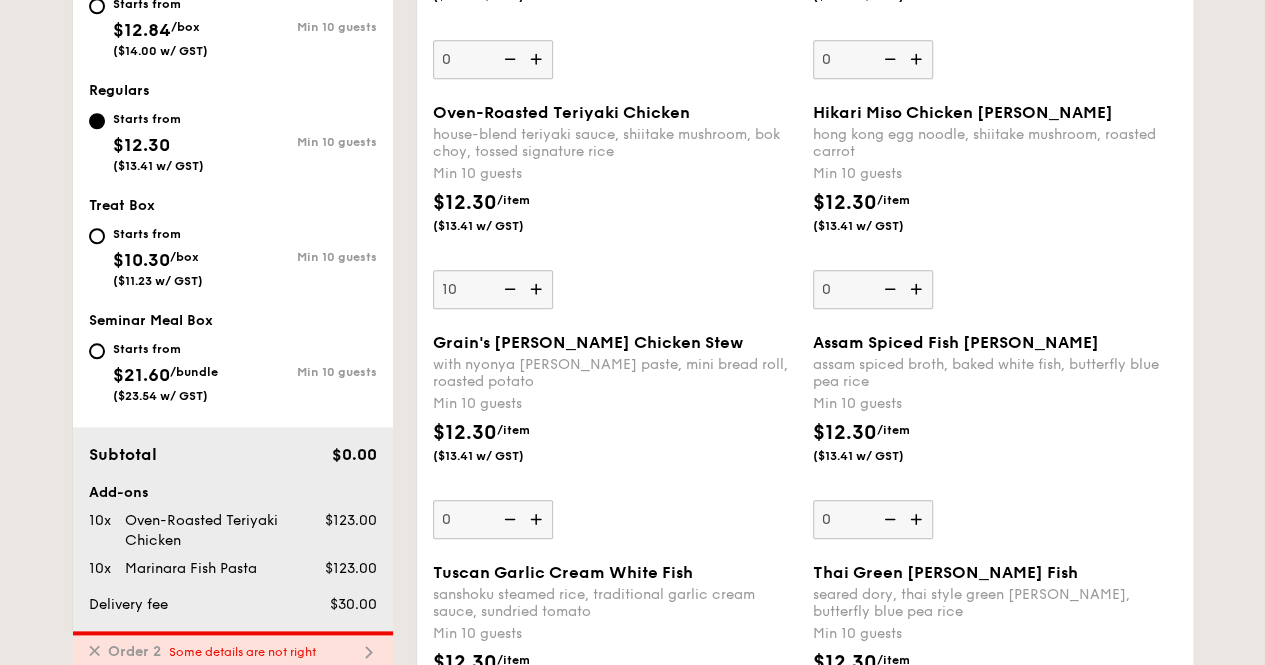 scroll, scrollTop: 1134, scrollLeft: 0, axis: vertical 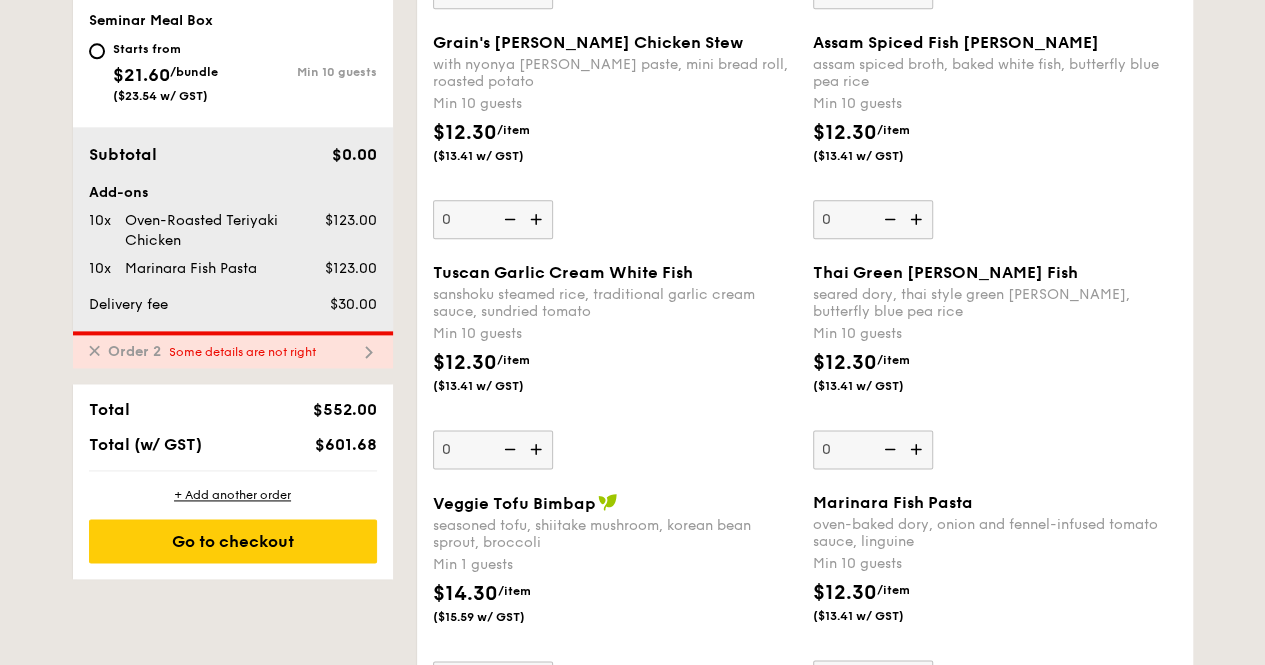 click on "✕" at bounding box center [94, 351] 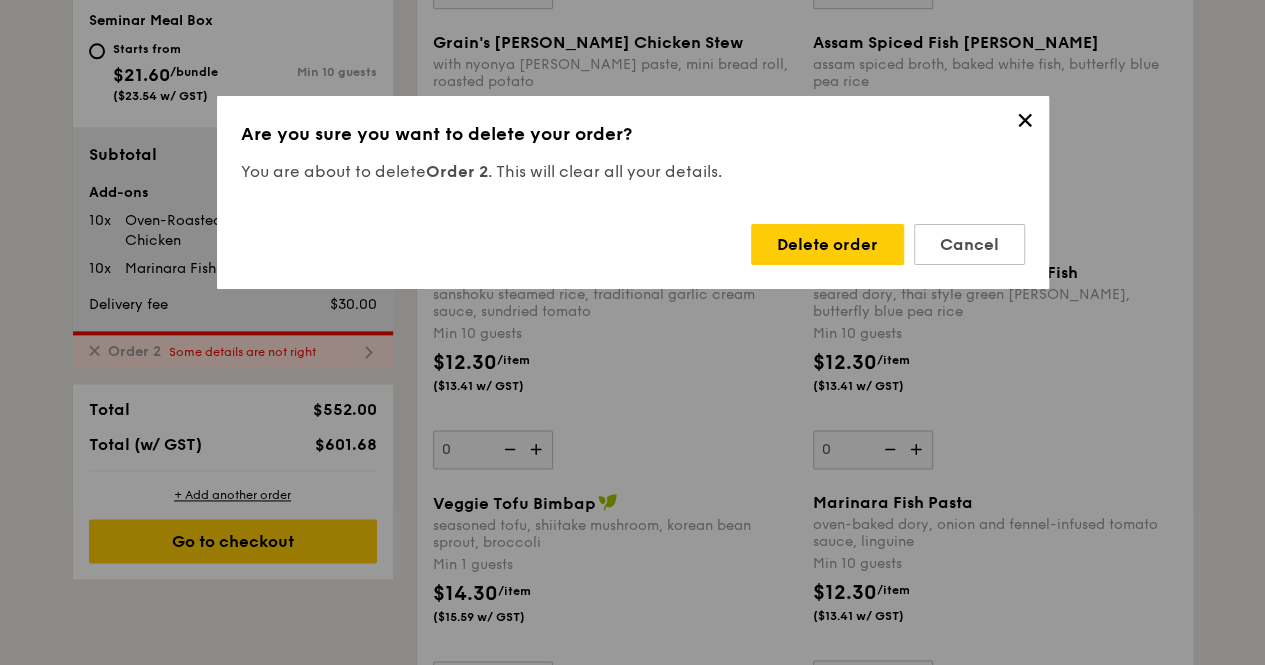click on "Delete order" at bounding box center [827, 244] 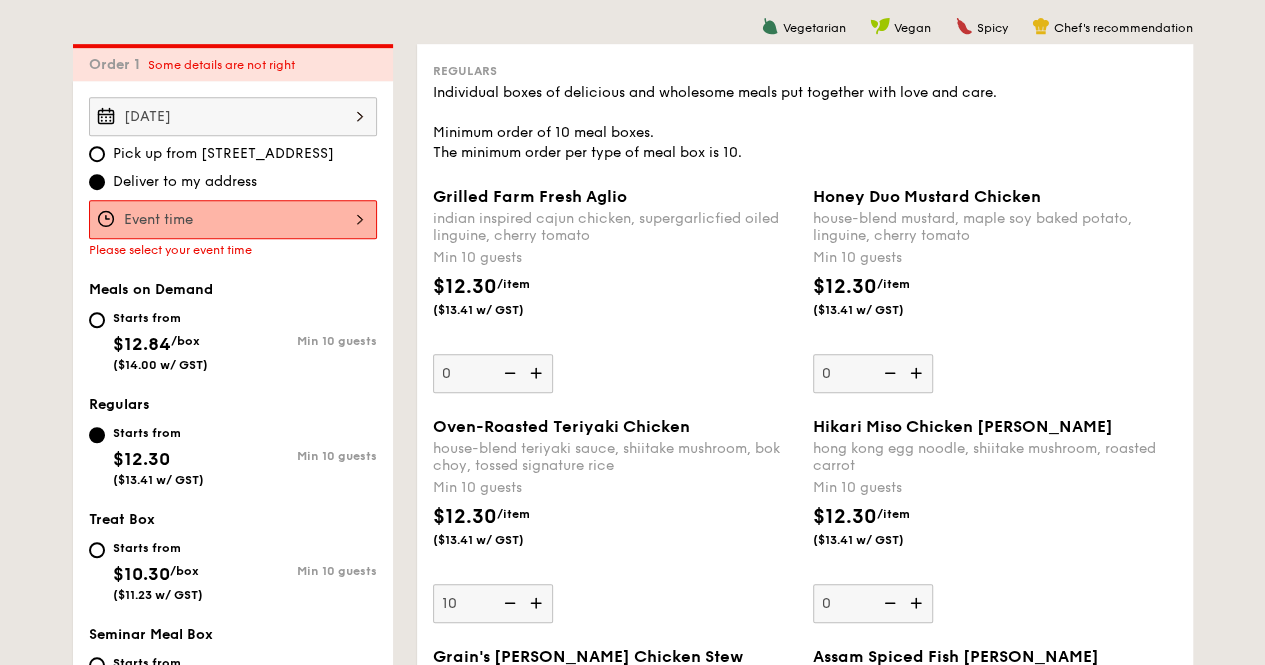 scroll, scrollTop: 434, scrollLeft: 0, axis: vertical 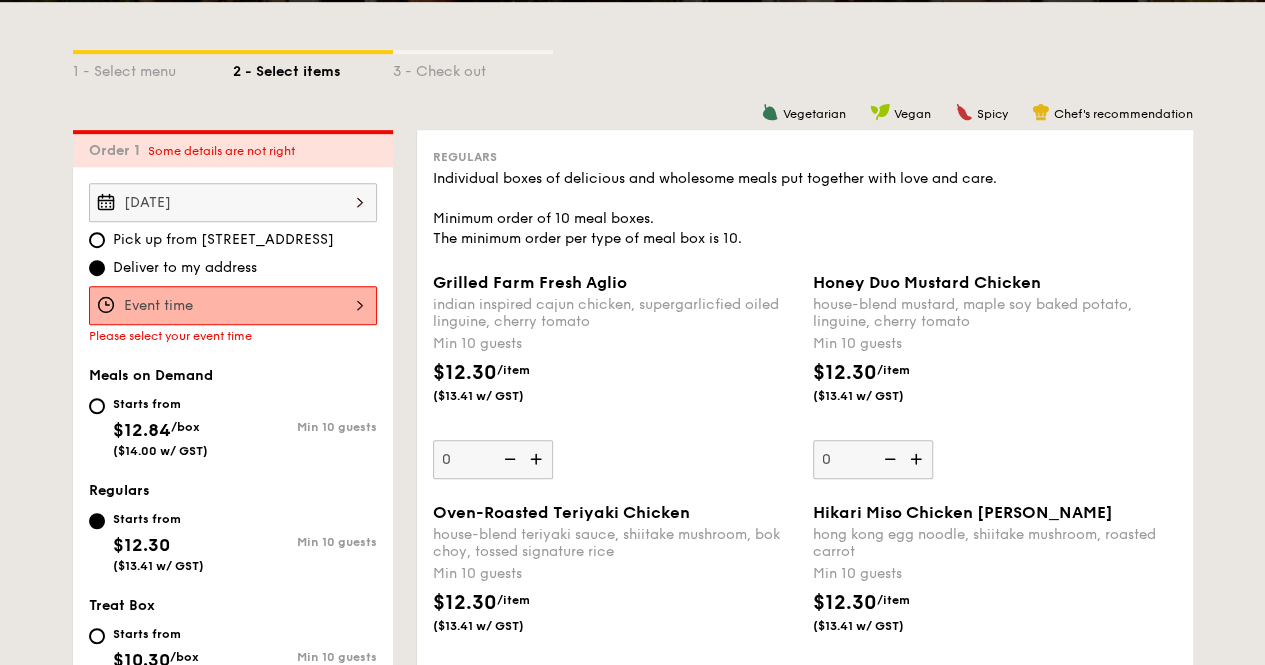 click on "12 1 2 3 4 5 6 7 8 9 10 11   00 15 30 45   am   pm   Cancel   OK" at bounding box center (233, 305) 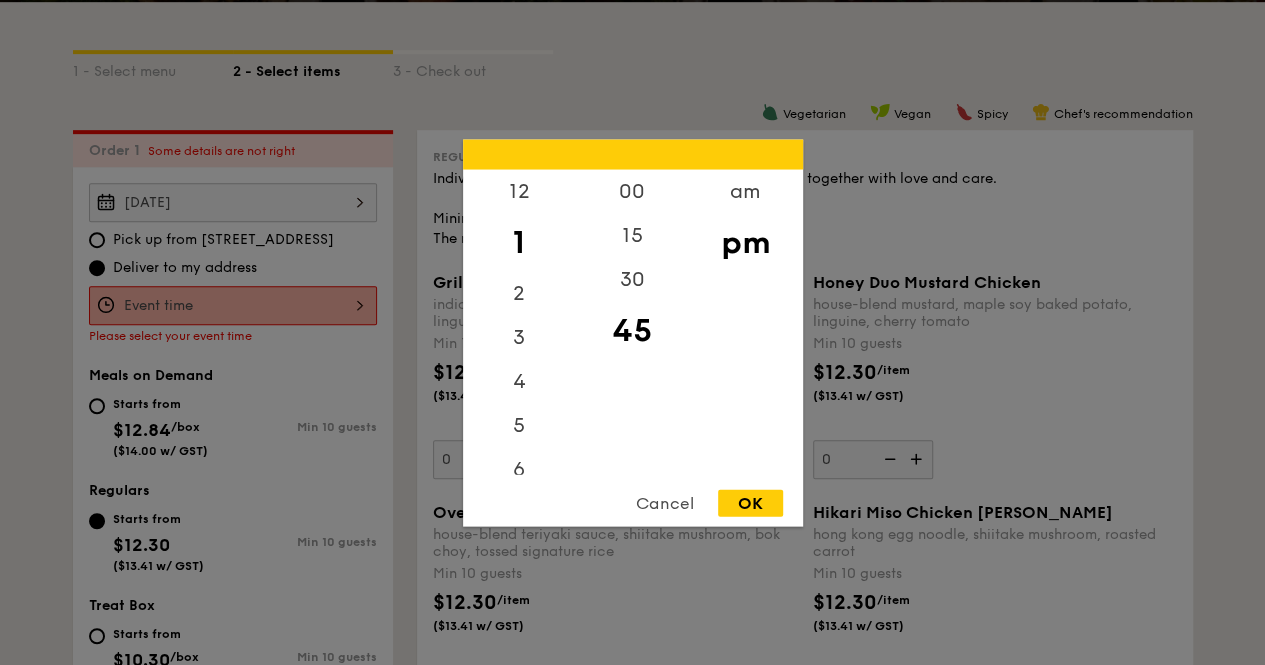 click on "12" at bounding box center [519, 191] 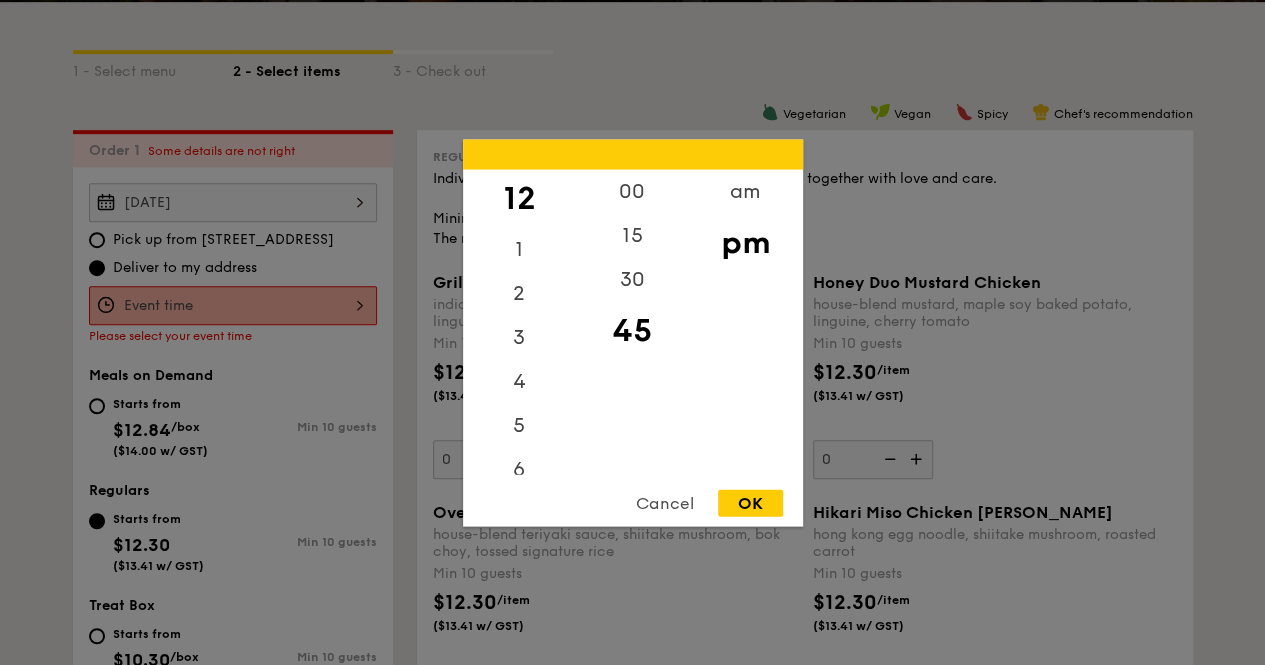 click on "00" at bounding box center [632, 191] 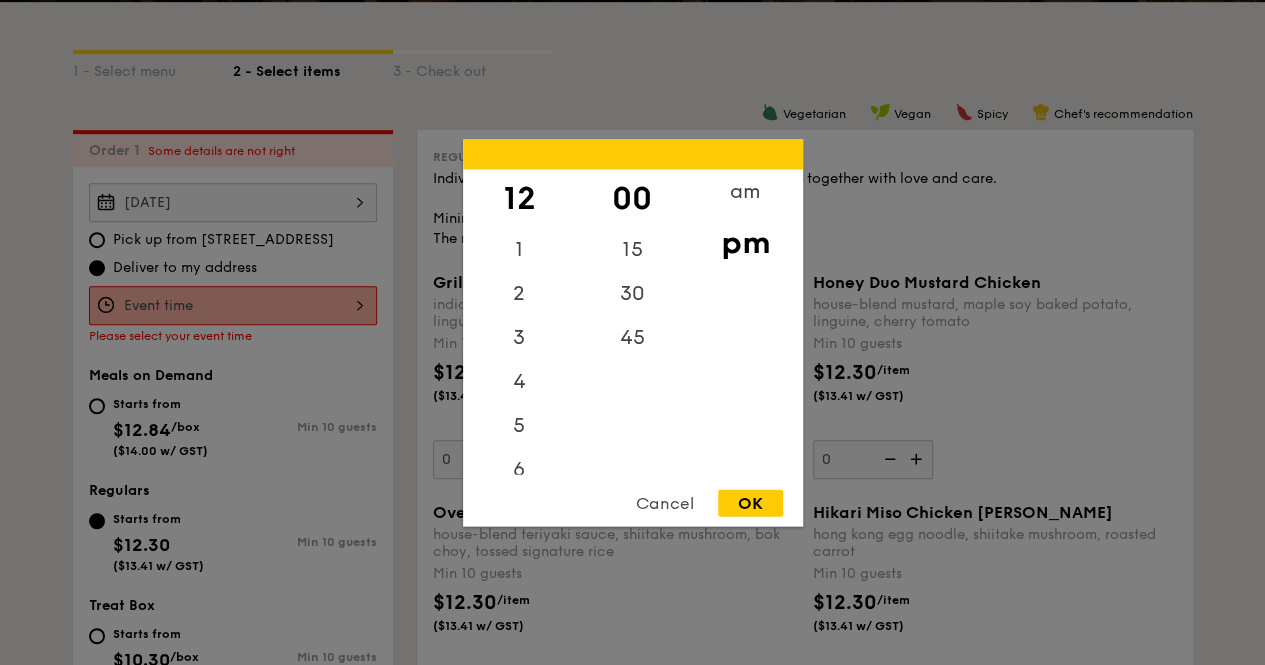 click on "OK" at bounding box center [750, 502] 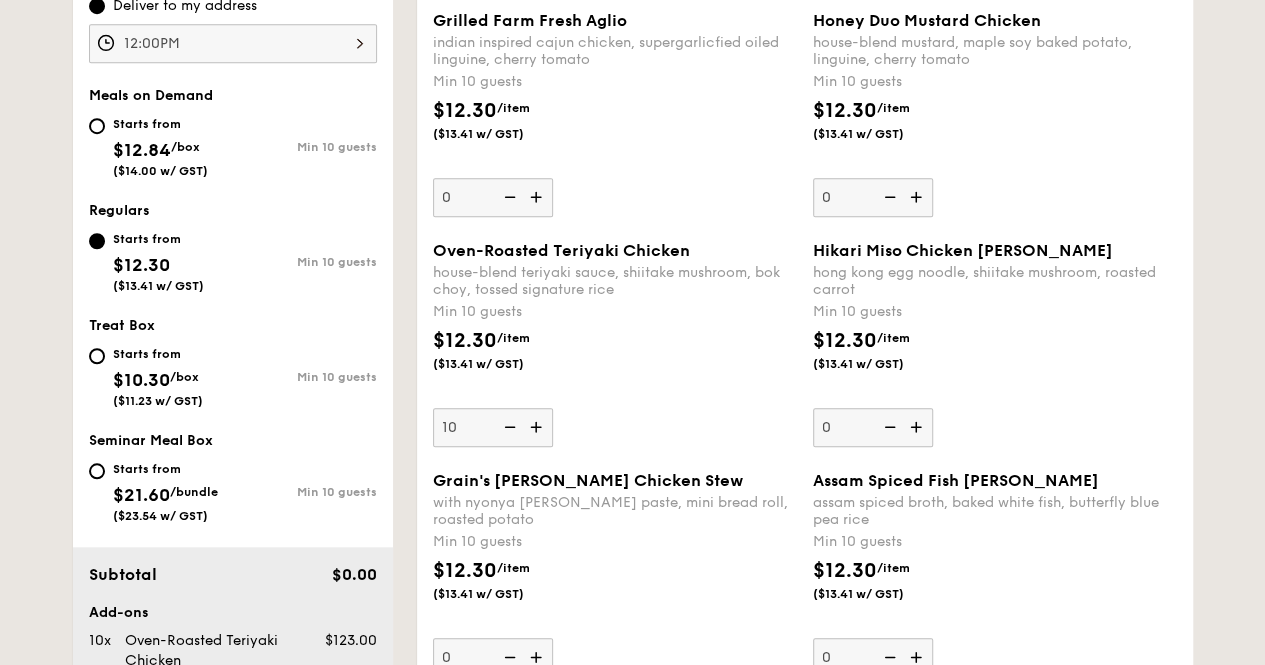 scroll, scrollTop: 900, scrollLeft: 0, axis: vertical 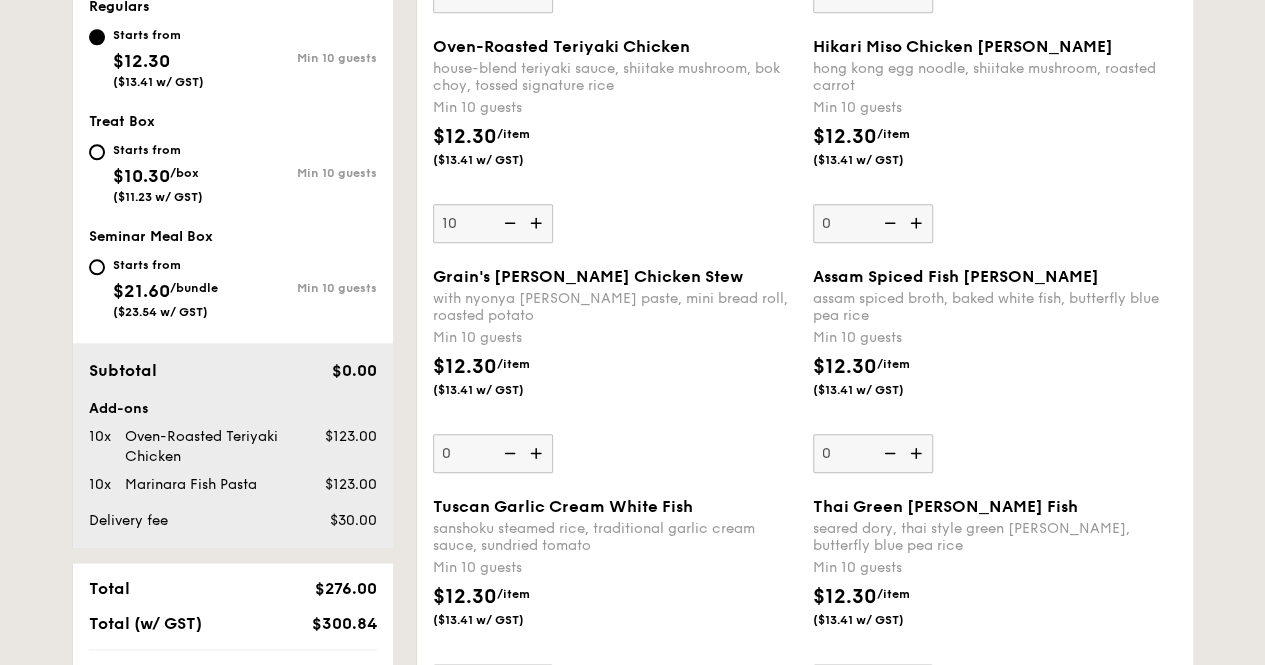 click at bounding box center (508, 223) 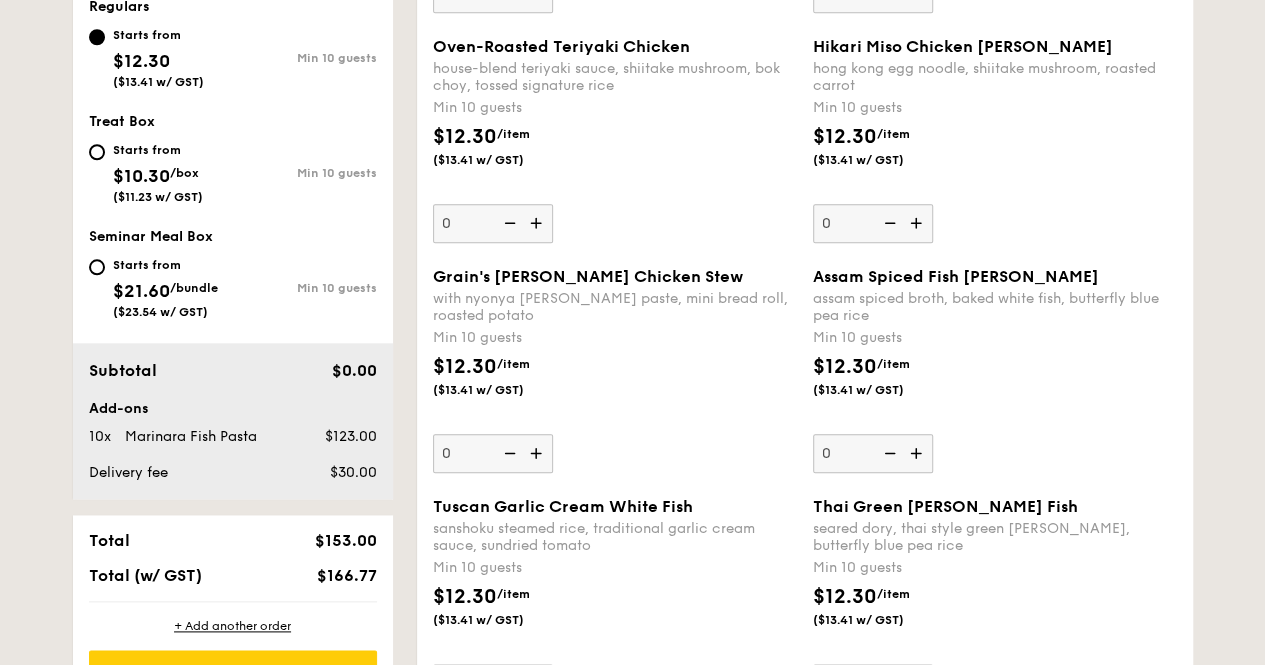 scroll, scrollTop: 800, scrollLeft: 0, axis: vertical 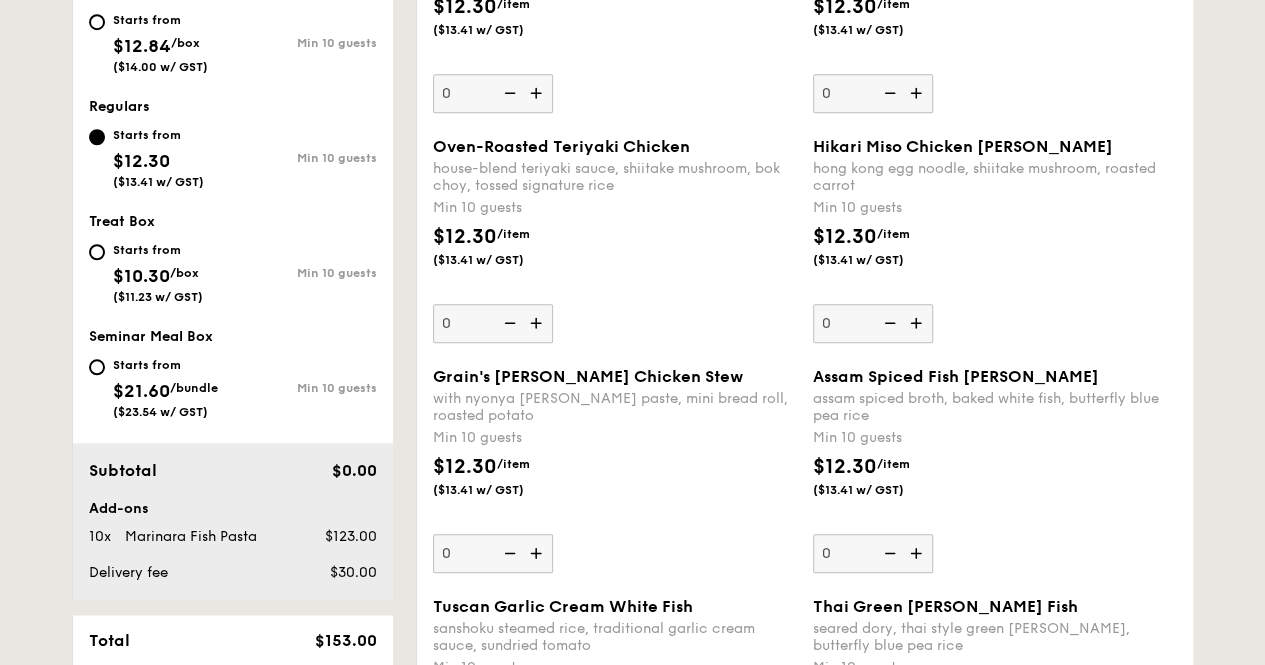 click at bounding box center (918, 323) 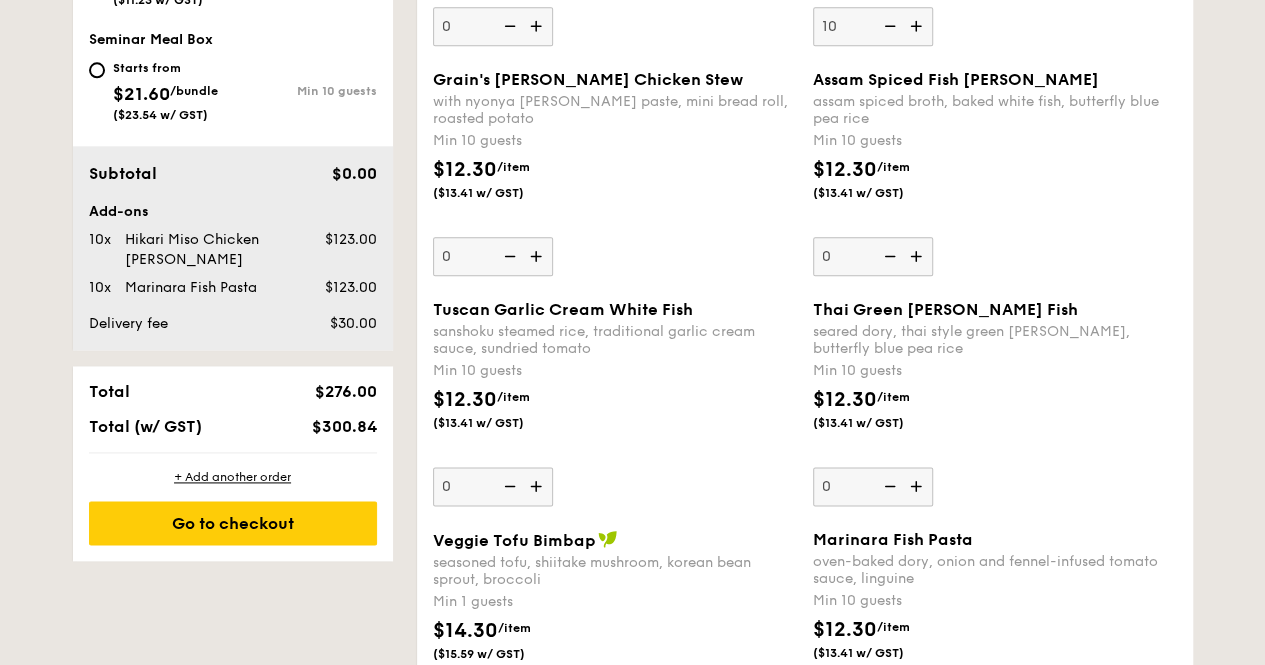 scroll, scrollTop: 1100, scrollLeft: 0, axis: vertical 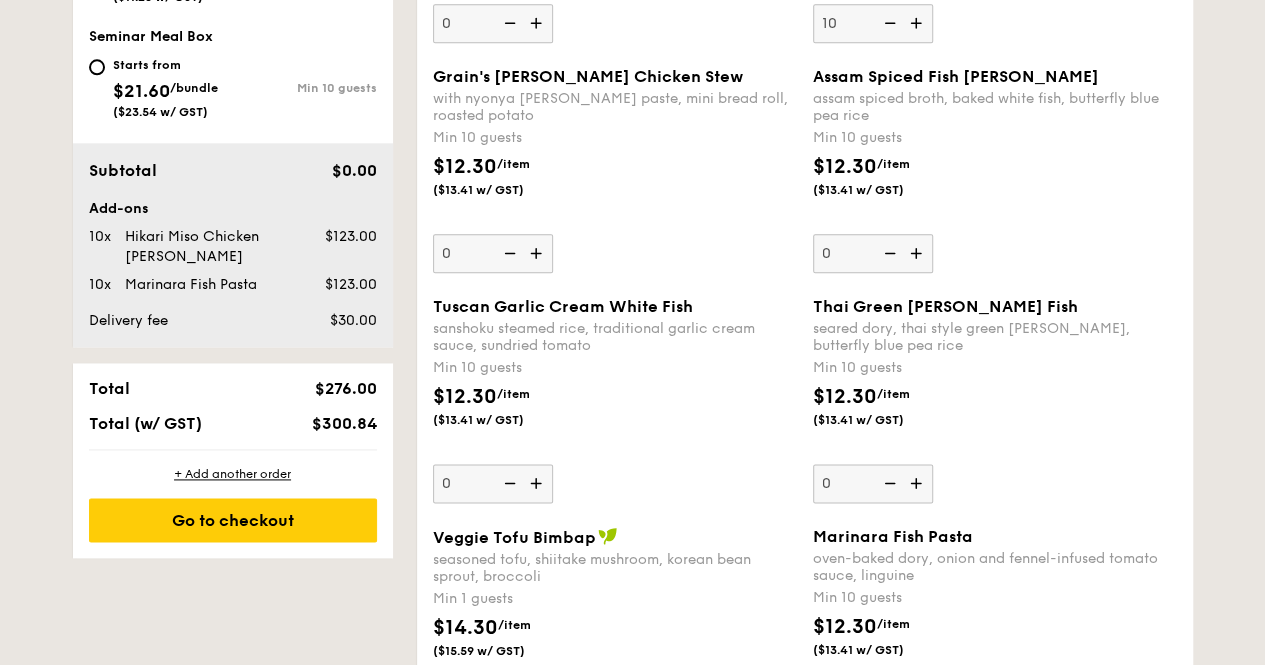 click at bounding box center (508, 483) 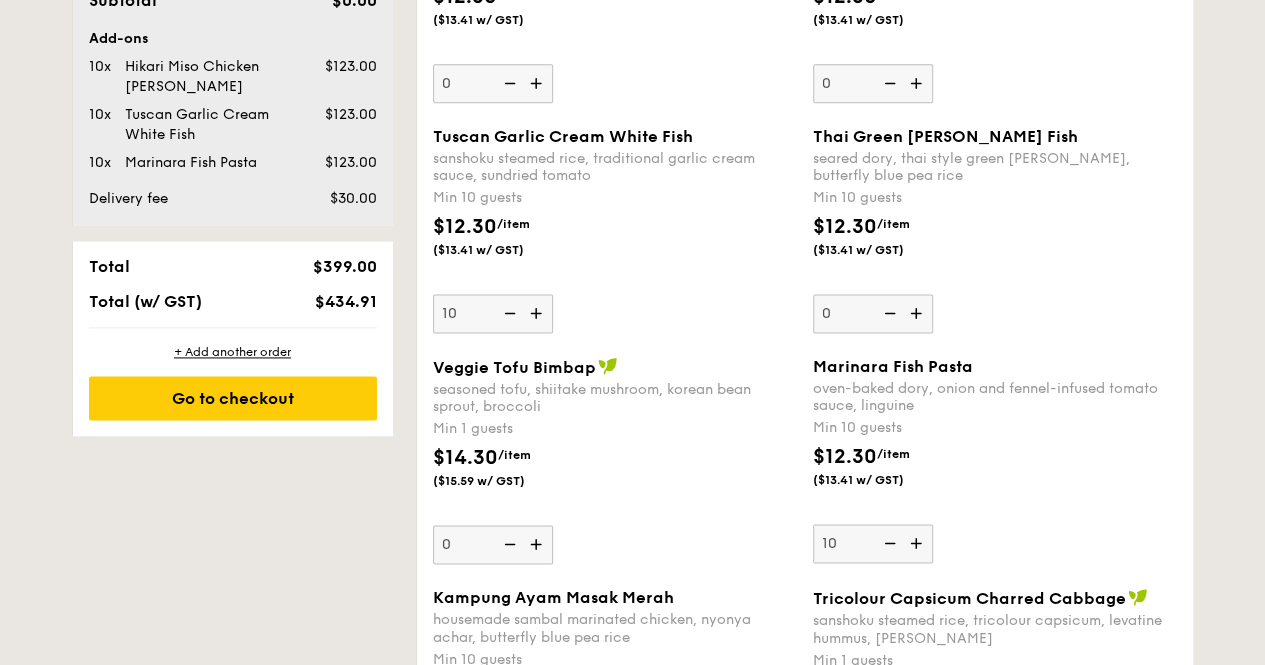 scroll, scrollTop: 1400, scrollLeft: 0, axis: vertical 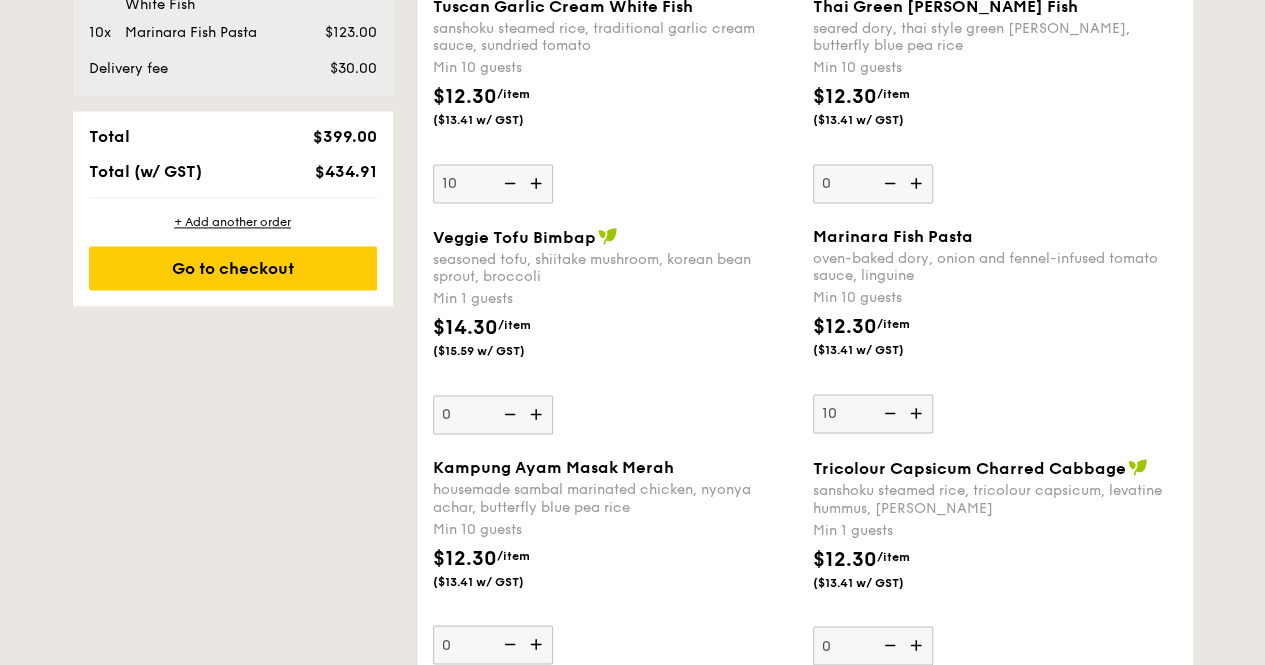 click at bounding box center [888, 413] 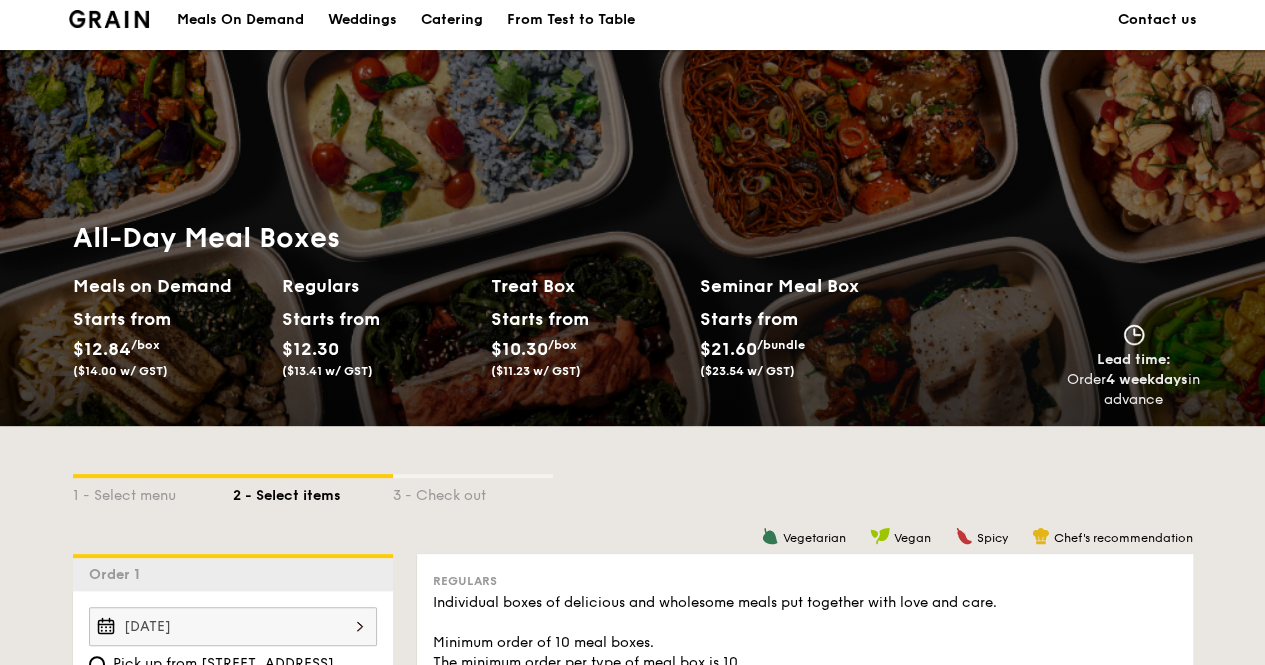 scroll, scrollTop: 0, scrollLeft: 0, axis: both 